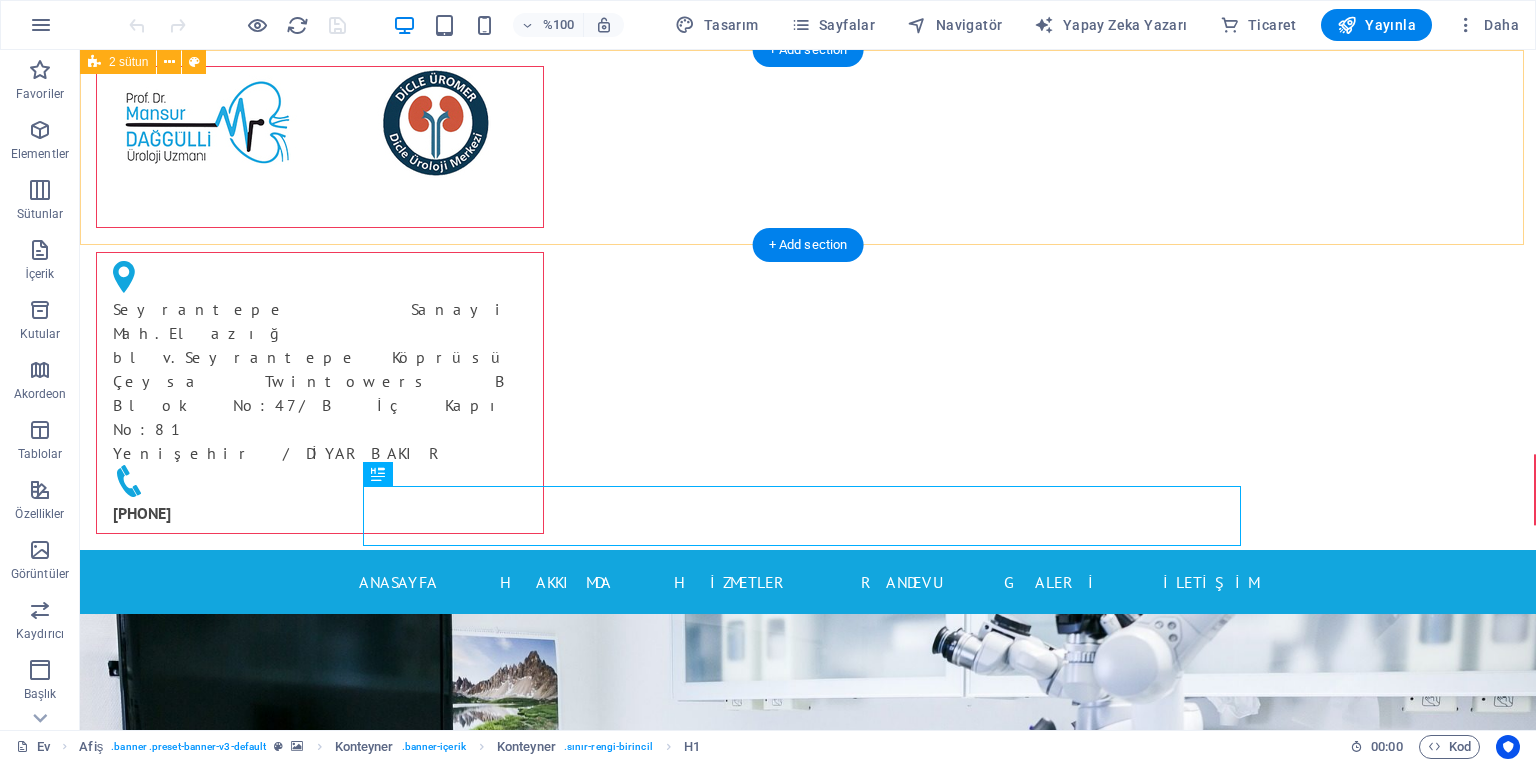 scroll, scrollTop: 0, scrollLeft: 0, axis: both 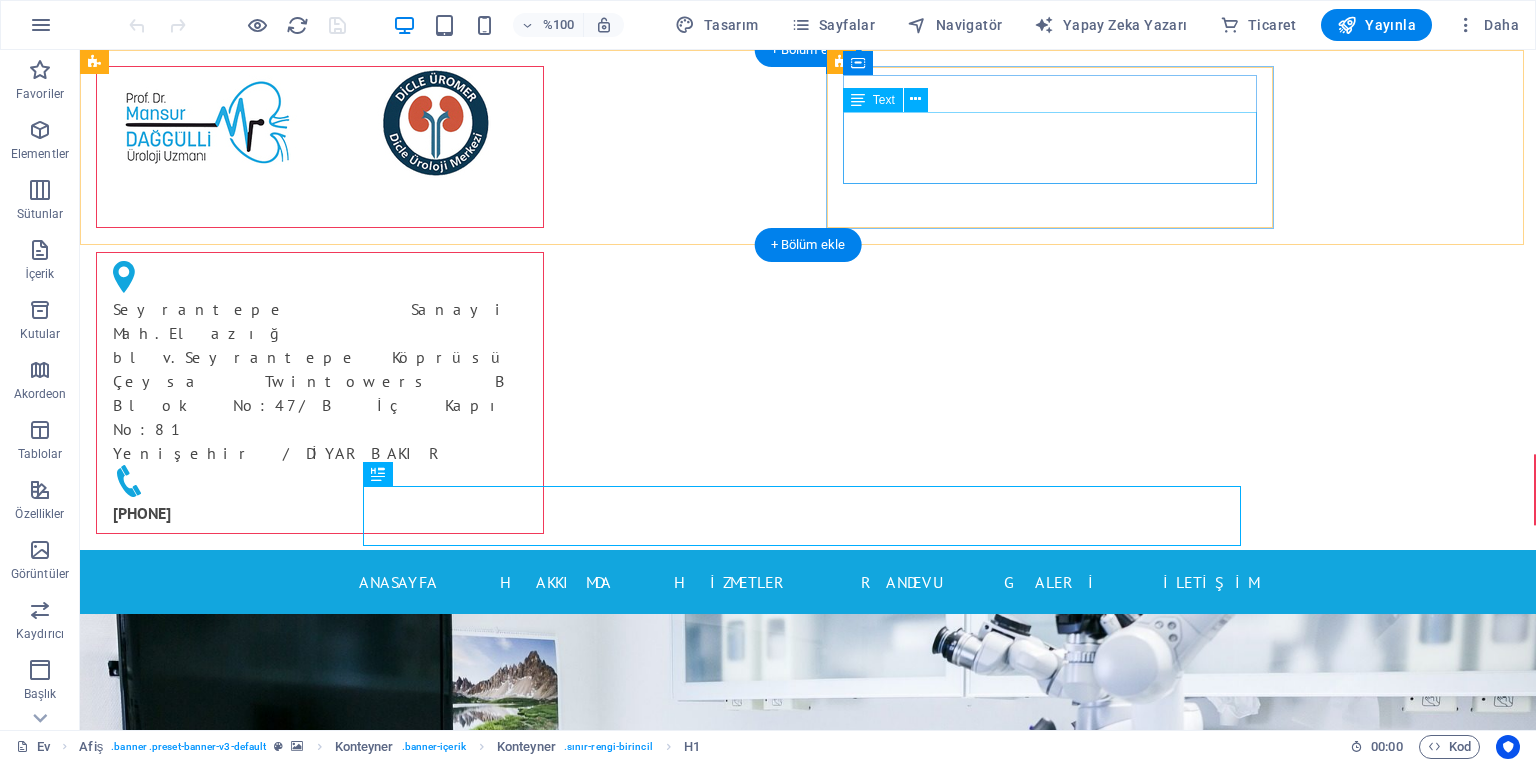 click on "[STREET_NAME] [STREET_NUMBER], [BUILDING_NAME] [BUILDING_NUMBER] [UNIT_NUMBER] [DISTRICT] / [CITY]" at bounding box center [312, 381] 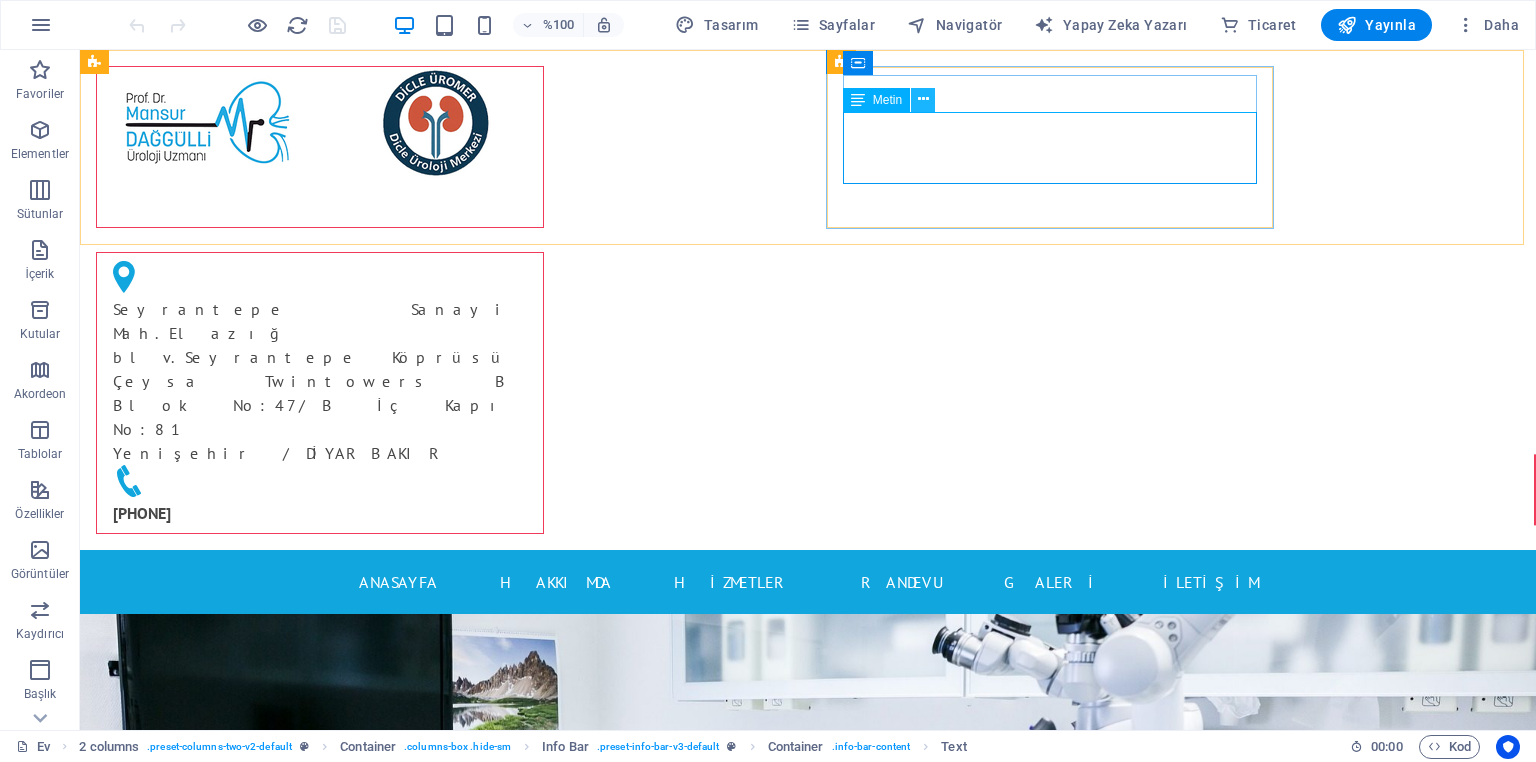 click at bounding box center (923, 99) 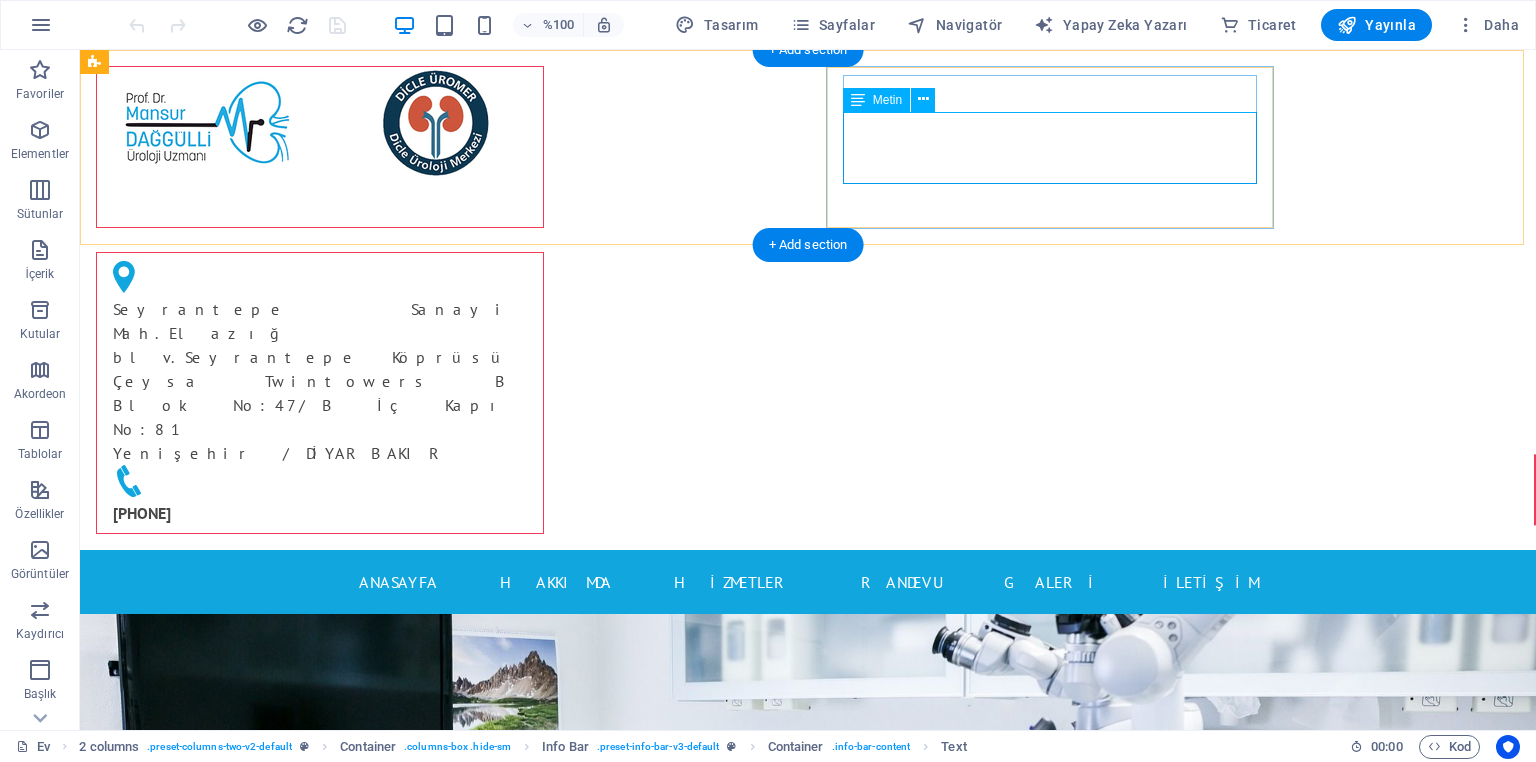 click on "[STREET_NAME] [STREET_NUMBER], [BUILDING_NAME] [BUILDING_NUMBER] [UNIT_NUMBER] [DISTRICT] / [CITY]" at bounding box center [312, 381] 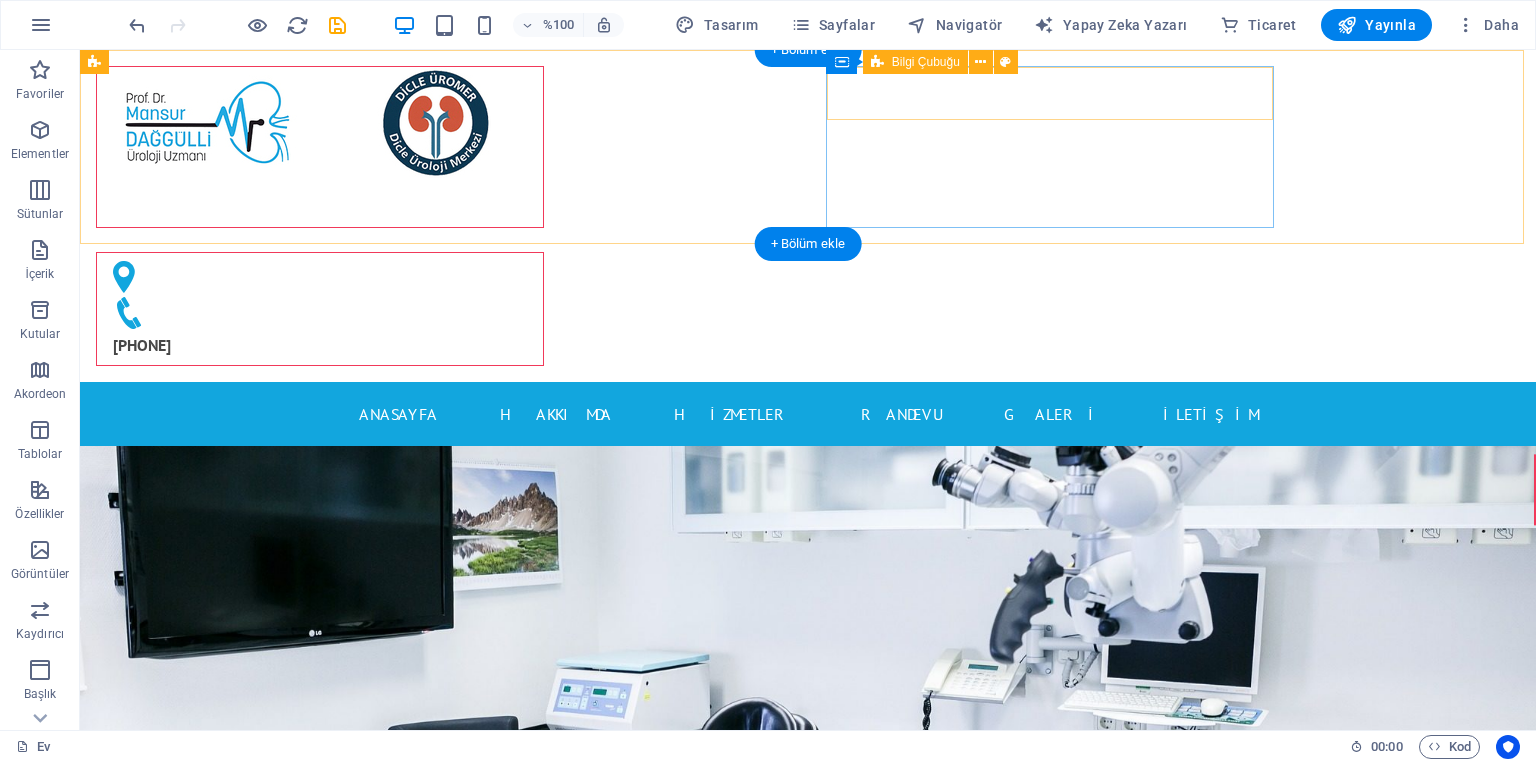 click on "[PHONE]" at bounding box center (320, 309) 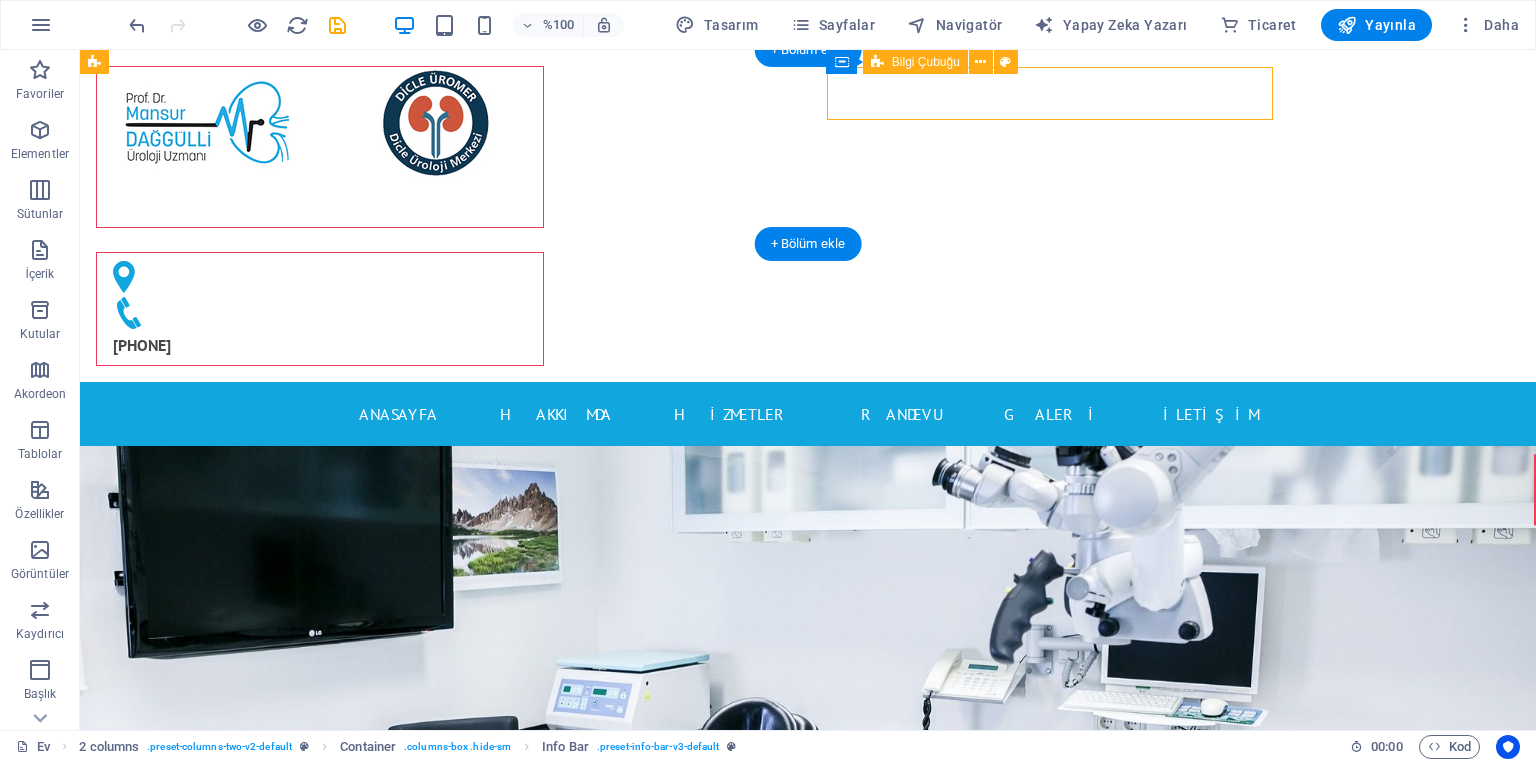 click on "[PHONE]" at bounding box center [320, 309] 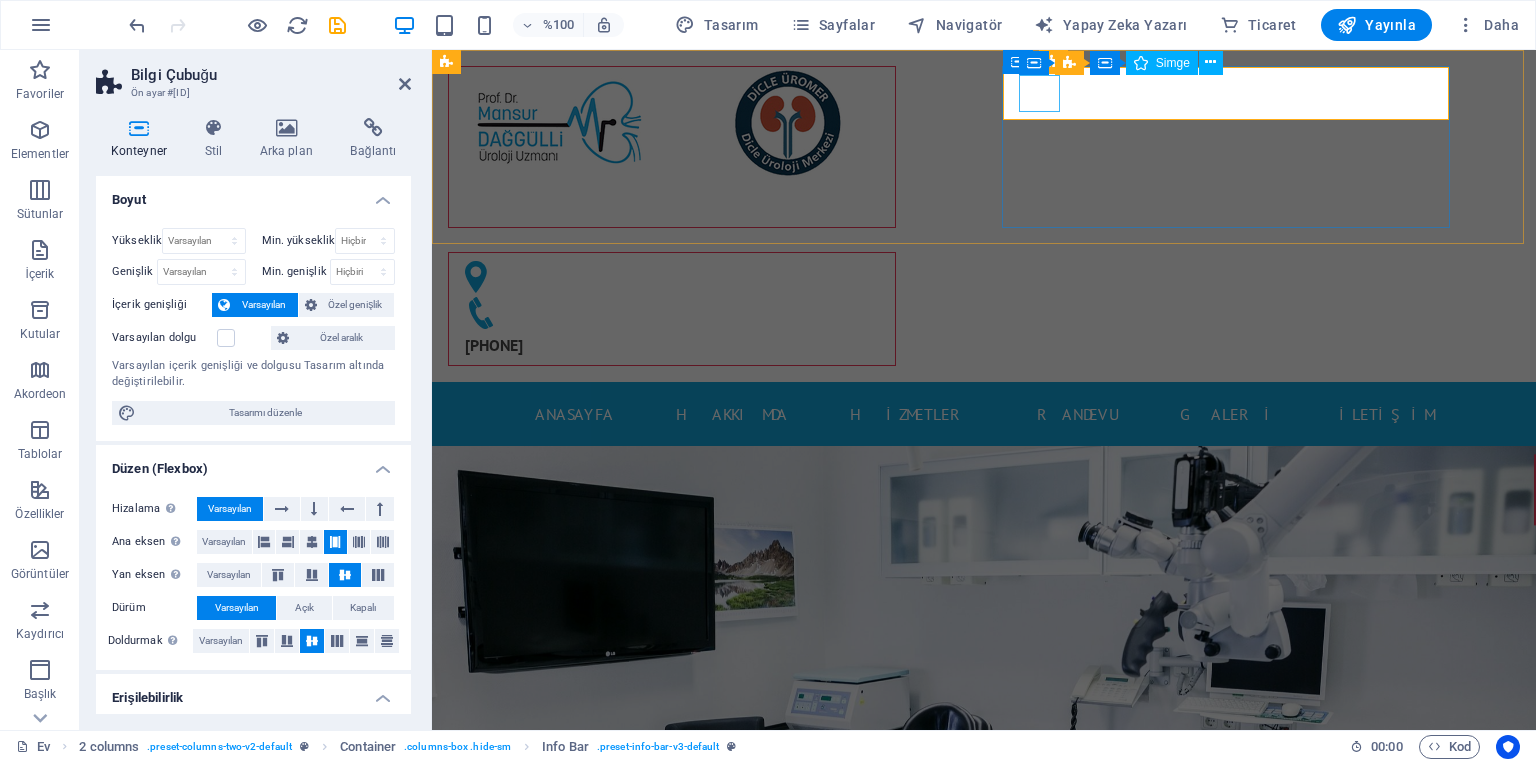 click at bounding box center (664, 279) 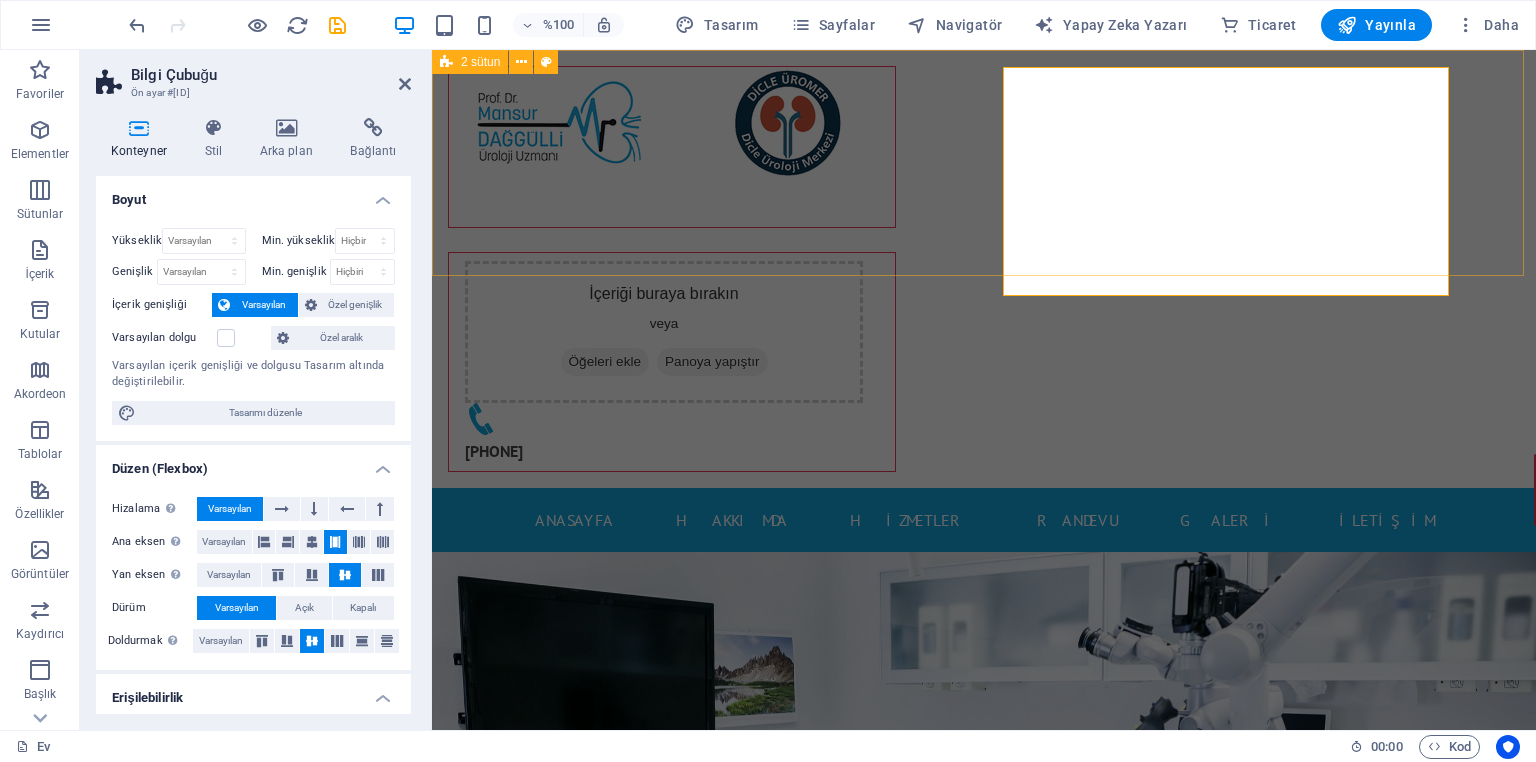 click on "İçeriği buraya bırakın veya  Öğeleri ekle  Panoya yapıştır [PHONE]" at bounding box center [984, 269] 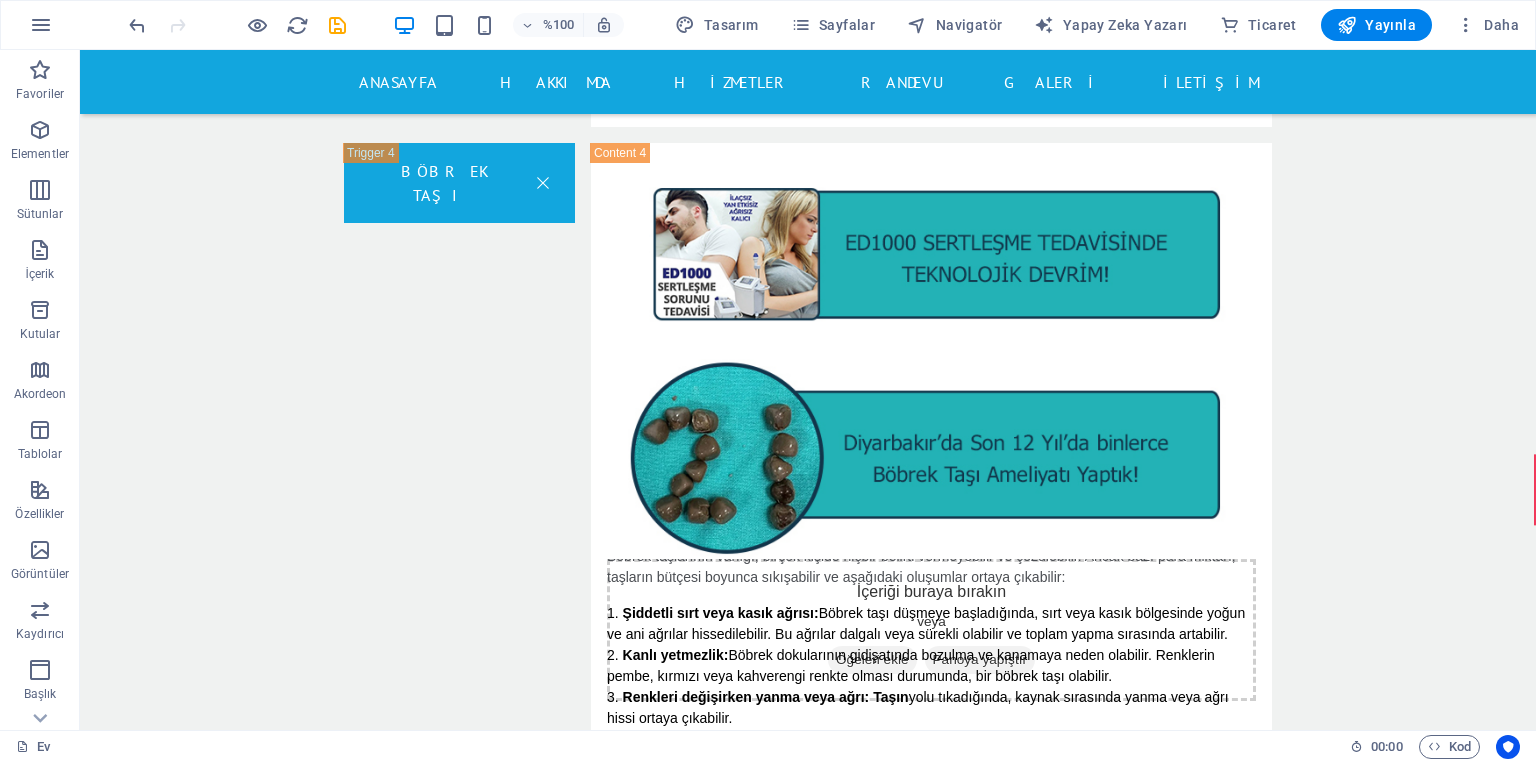 scroll, scrollTop: 17629, scrollLeft: 0, axis: vertical 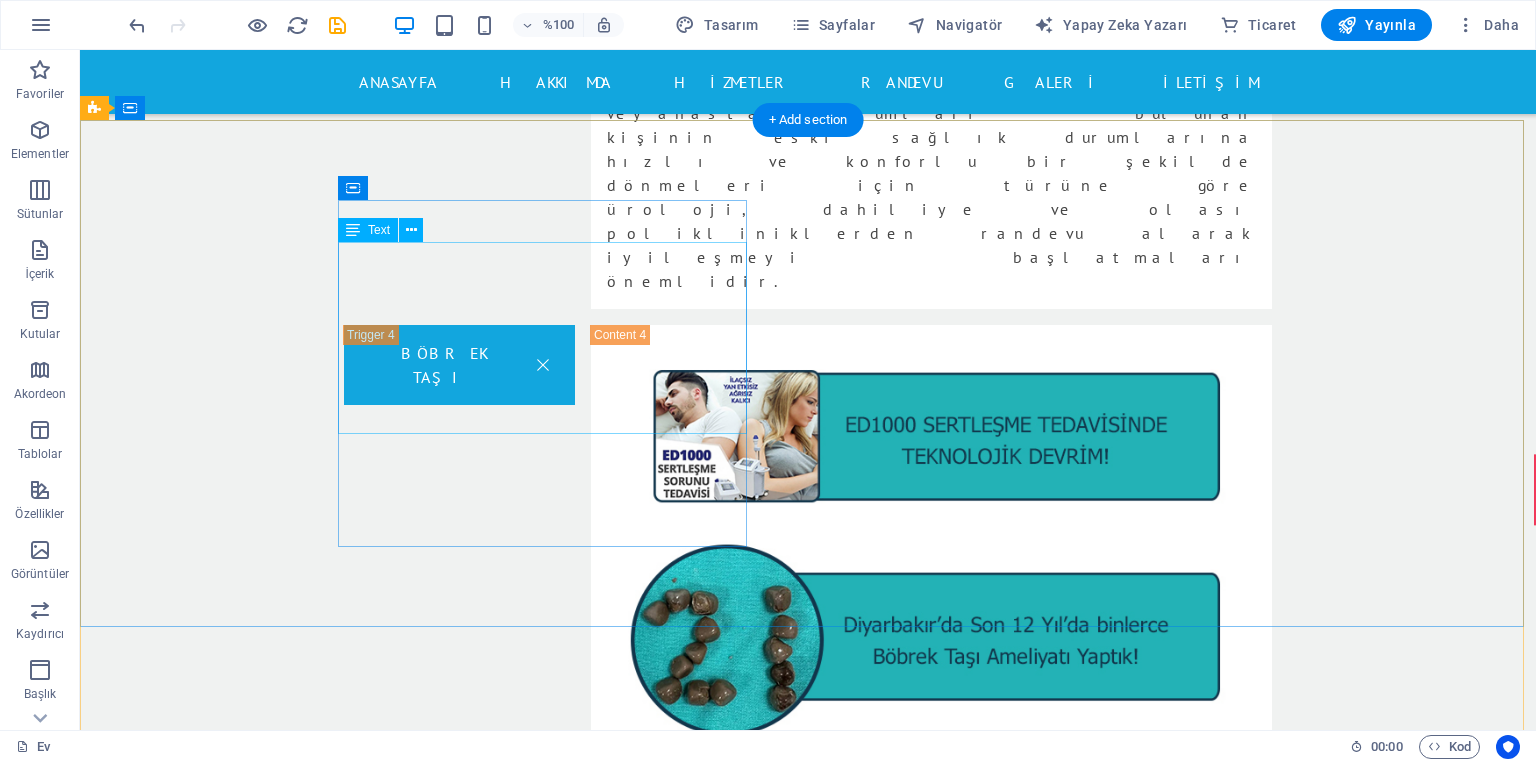 click on "[INSTITUTION] - [INSTITUTION] [STREET_NAME] [STREET_NUMBER], [BUILDING_NAME] [BUILDING_NUMBER] [UNIT_NUMBER] [DISTRICT] / [CITY] [PHONE] Posta:[EMAIL] [DAY_OF_WEEK]-[DAY_OF_WEEK]: [TIME] / [TIME]" at bounding box center [568, 9103] 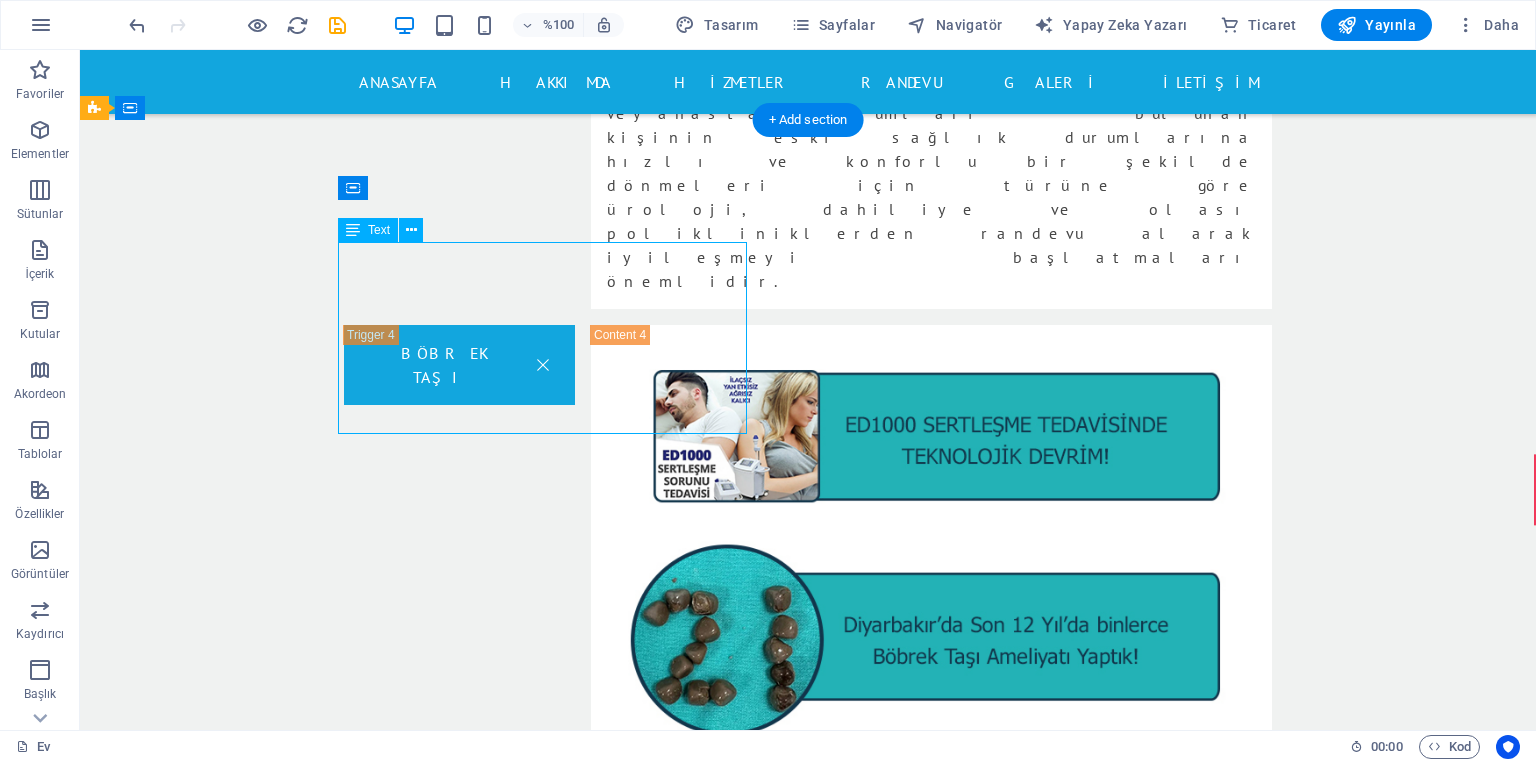 click on "[INSTITUTION] - [INSTITUTION] [STREET_NAME] [STREET_NUMBER], [BUILDING_NAME] [BUILDING_NUMBER] [UNIT_NUMBER] [DISTRICT] / [CITY] [PHONE] Posta:[EMAIL] [DAY_OF_WEEK]-[DAY_OF_WEEK]: [TIME] / [TIME]" at bounding box center (568, 9103) 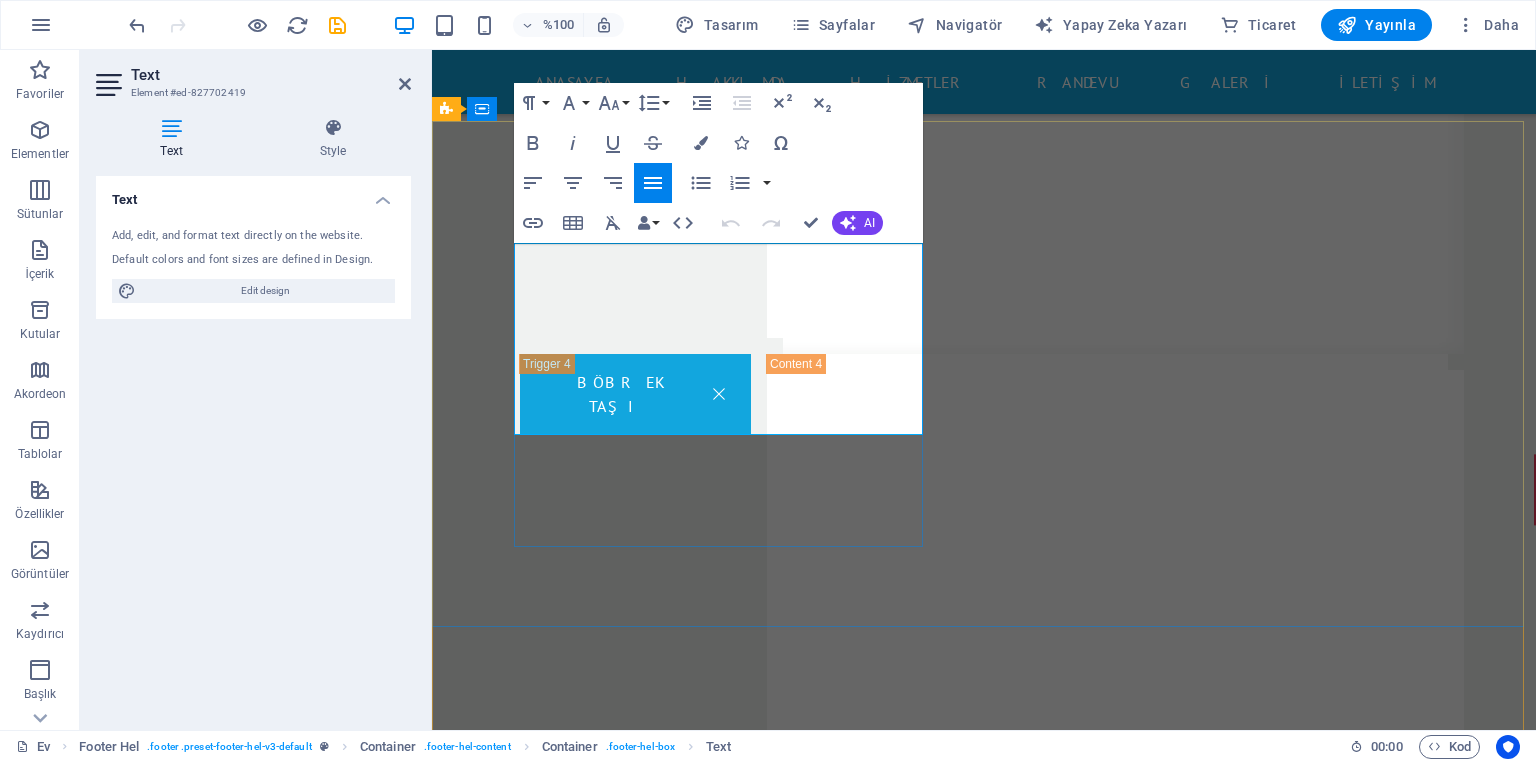 scroll, scrollTop: 17625, scrollLeft: 0, axis: vertical 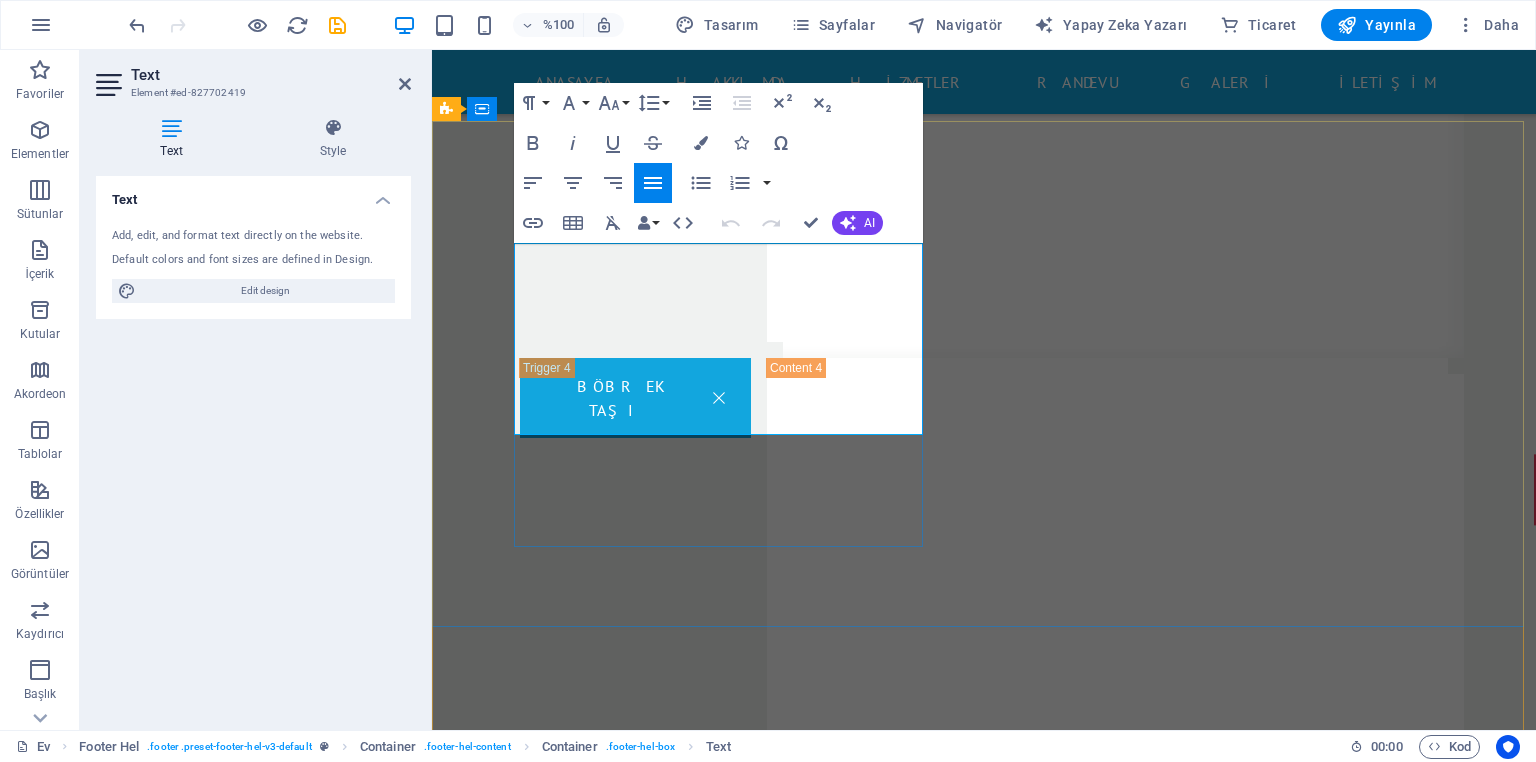 click on "Seyrantepe Sanayi Mah.Elazığ blv. Çeysa Twintowers B Blok No:47/B İç Kapı No:81 Yenişehir /Diyarbakır" at bounding box center [920, 9087] 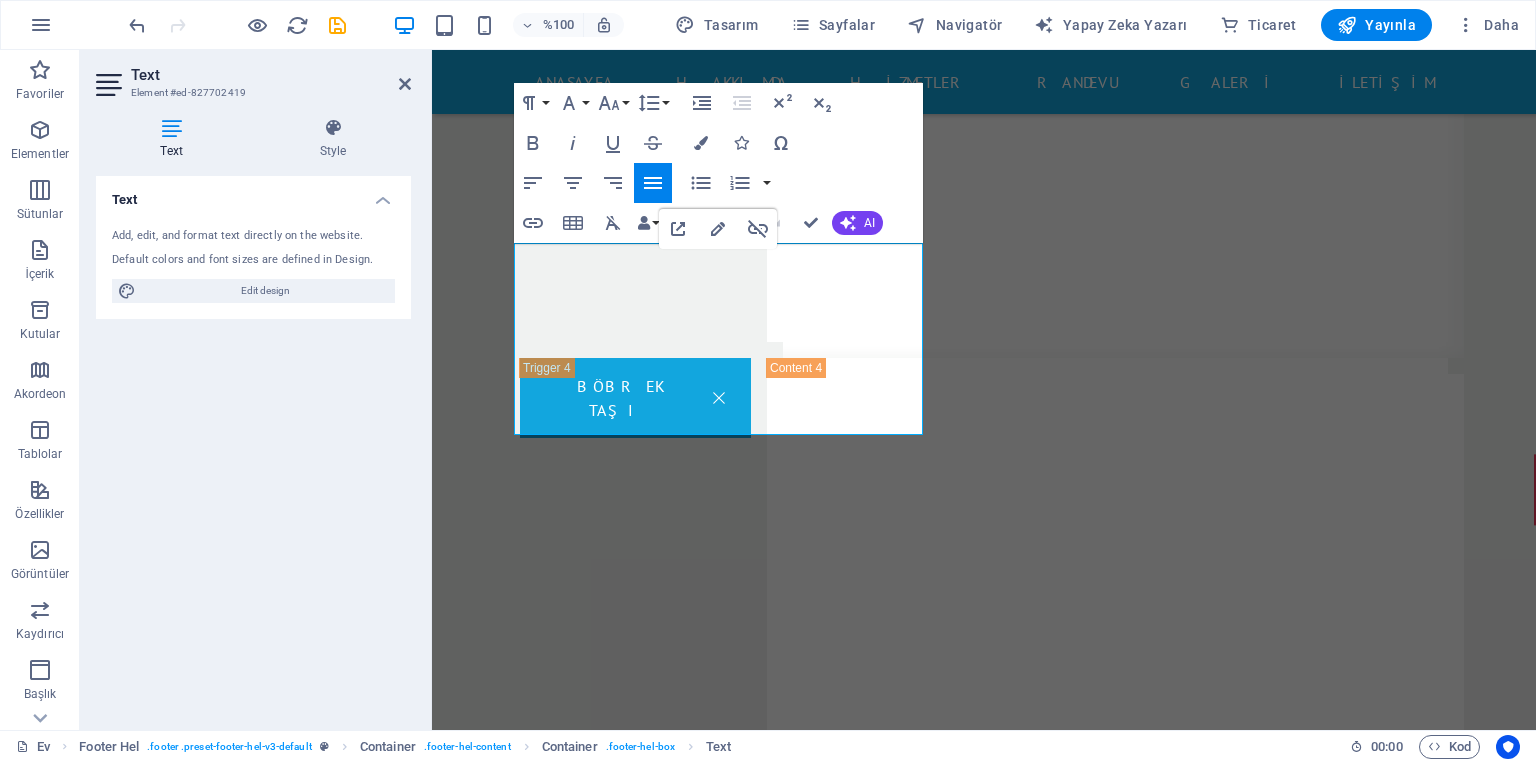 drag, startPoint x: 834, startPoint y: 307, endPoint x: 831, endPoint y: 271, distance: 36.124783 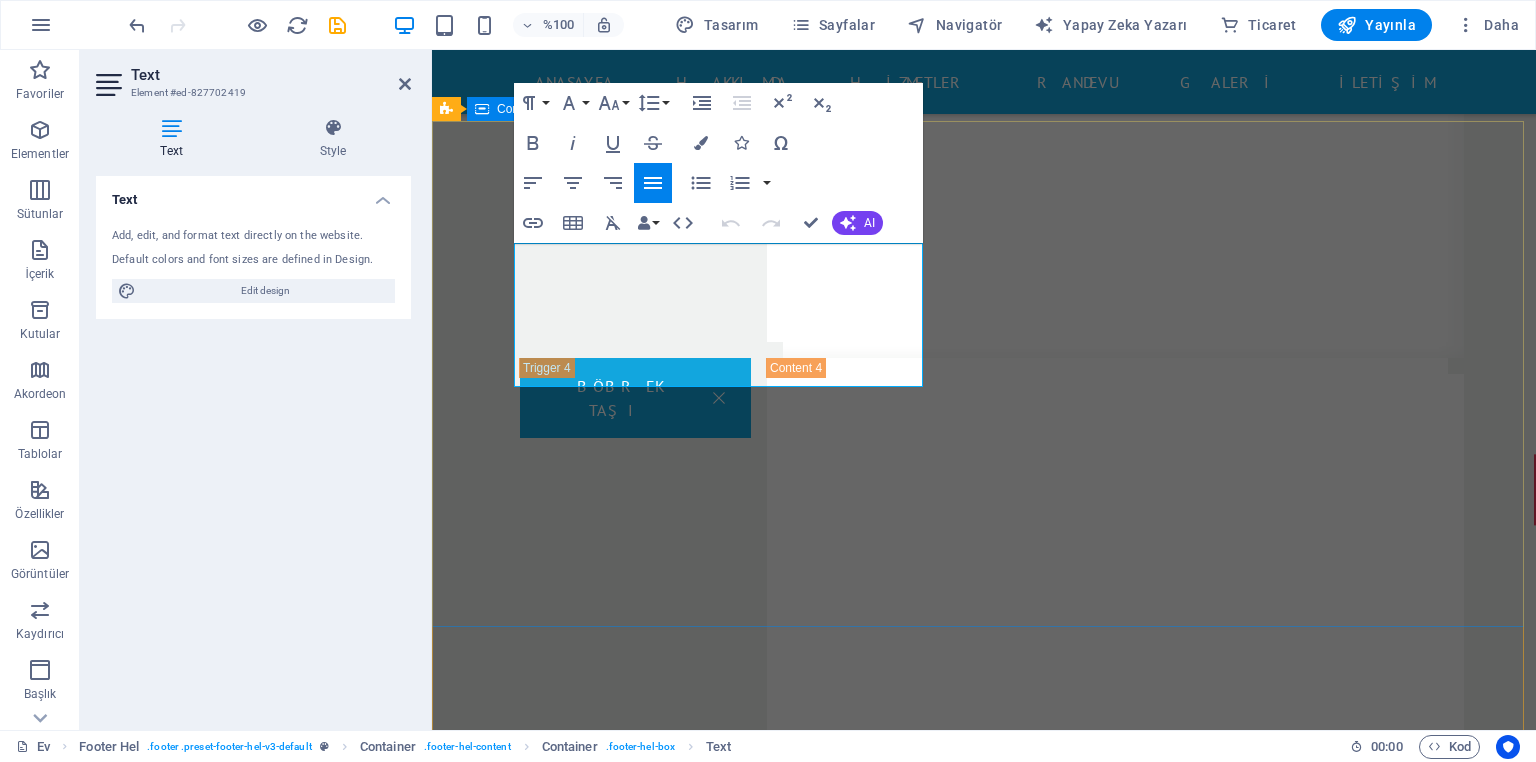click on "Bize Ulaşın [PHONE] Posta:[EMAIL] [DAY_OF_WEEK]-[DAY_OF_WEEK]: [TIME] / [TIME] Gizlilik politikasını okudum ve okudum. Okunamıyor mu? Yenisini yükle Göndermek" at bounding box center [984, 9261] 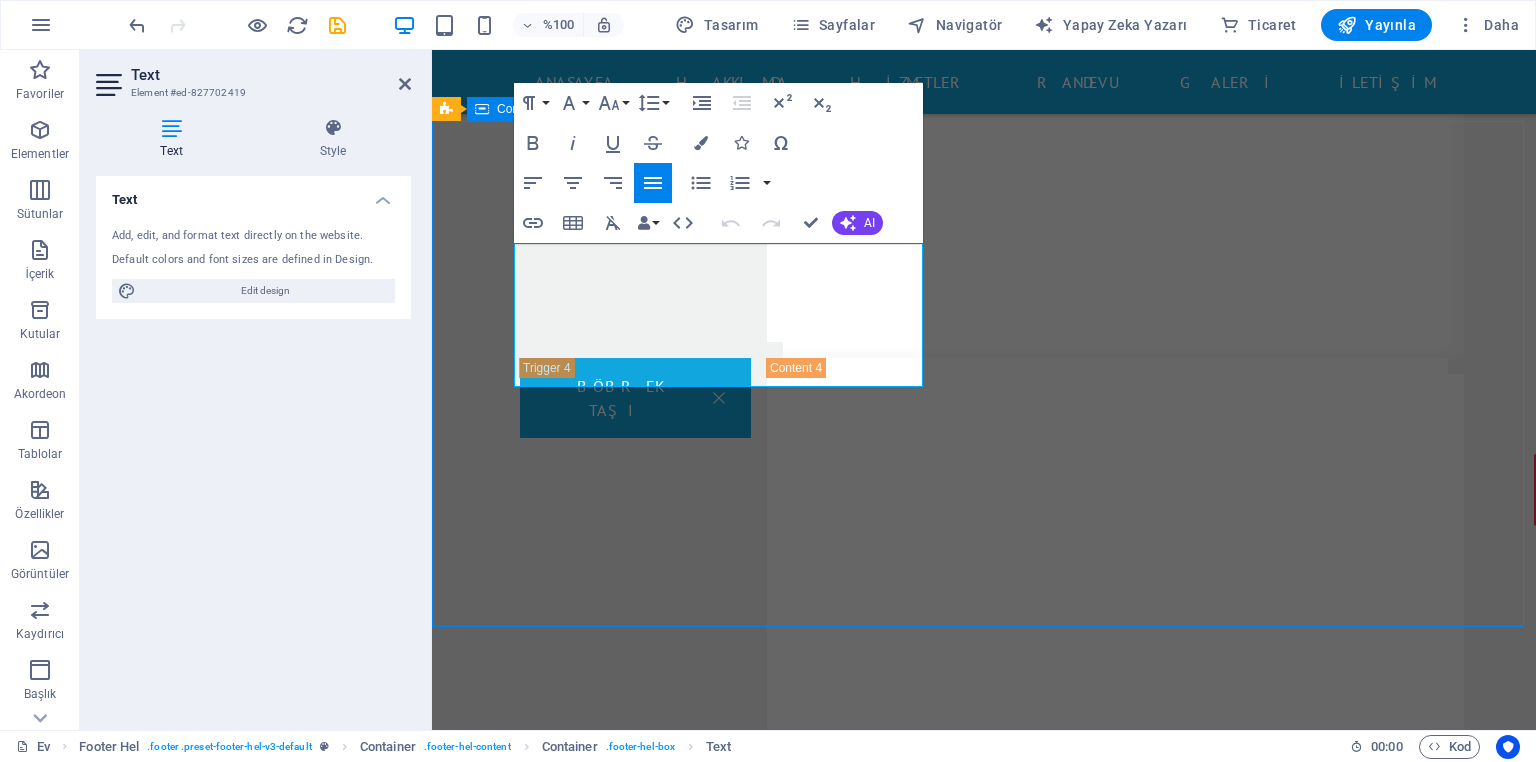 click on "Bize Ulaşın [PHONE] Posta:[EMAIL] [DAY_OF_WEEK]-[DAY_OF_WEEK]: [TIME] / [TIME] Gizlilik politikasını okudum ve okudum. Okunamıyor mu? Yenisini yükle Göndermek" at bounding box center (984, 9261) 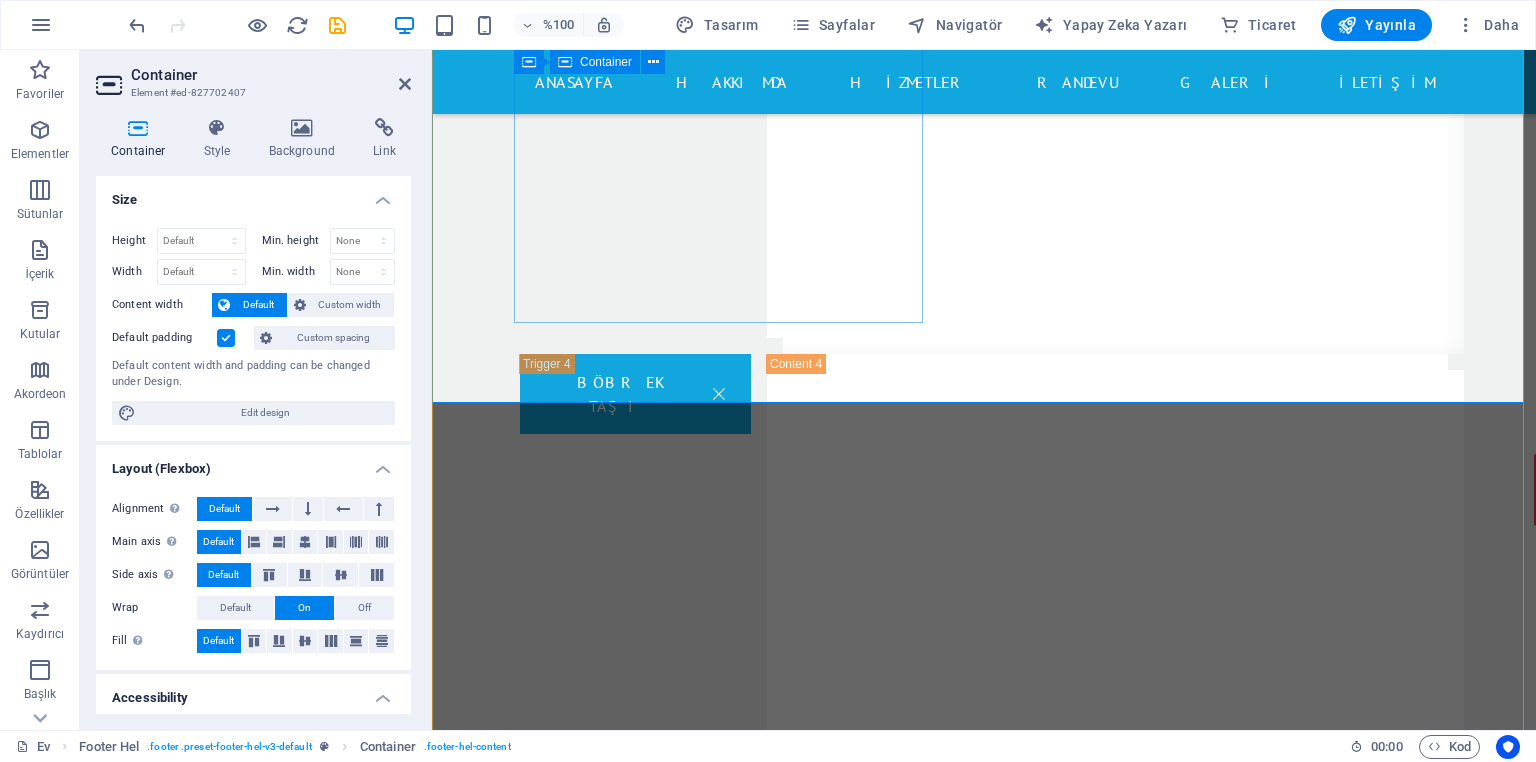 scroll, scrollTop: 17849, scrollLeft: 0, axis: vertical 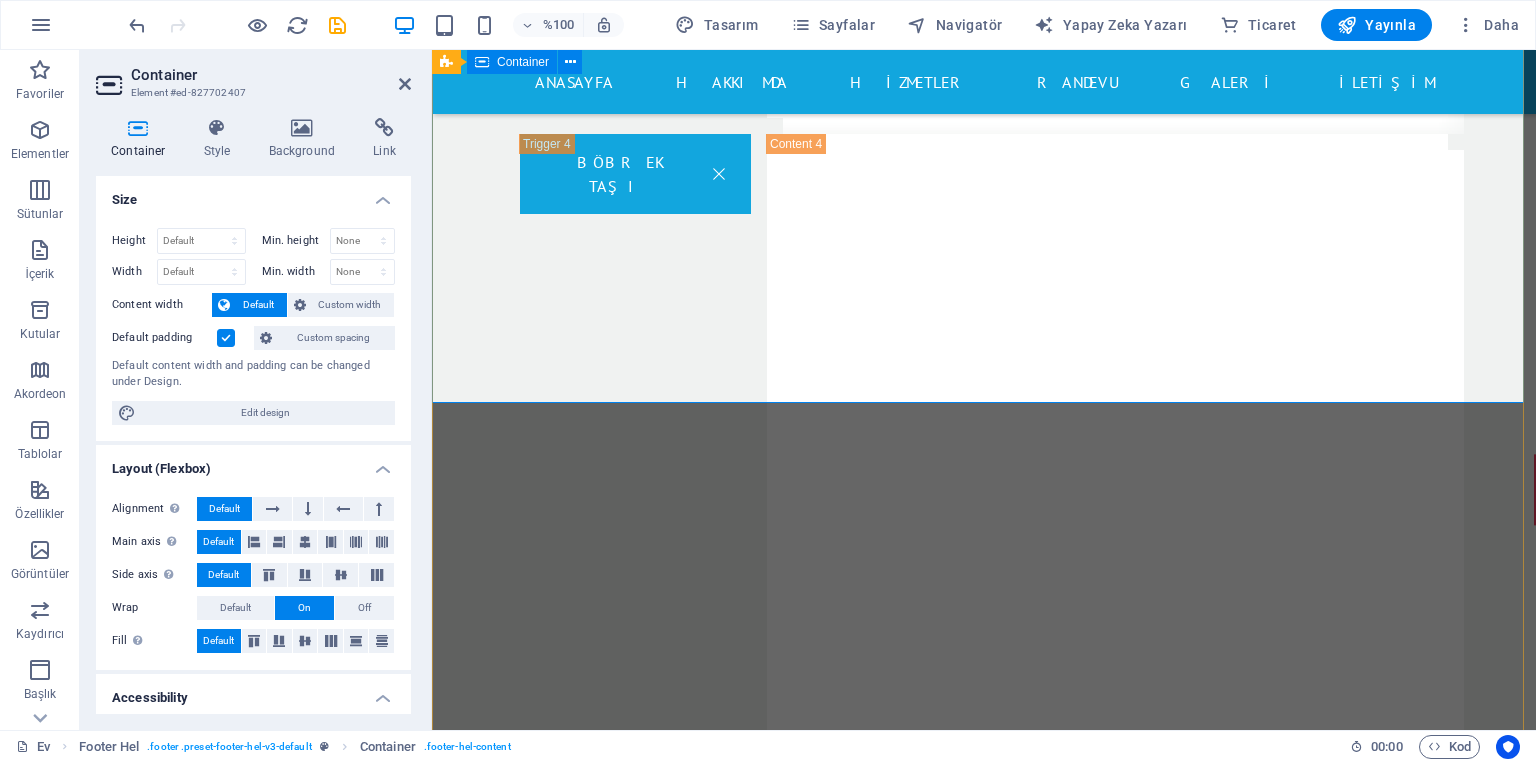 click on "← Sola git → Sağa git ↑ Yukarı git ↓ Aşağı git + Yakınlaştır - Uzaklaştır Home %75 sola git End %75 sağa git Page Up %75 yukarı git Page Down %75 aşağı git Harita Arazi Uydu Etiketler Klavye kısayolları Harita Verileri Harita verileri ©2025 Google Harita verileri ©2025 Google 1 km  Metrik ve imparatorluk birimleri arasında geçiş yapmak için tıklayın Şartlar Harita hatası bildirin" at bounding box center (984, 9545) 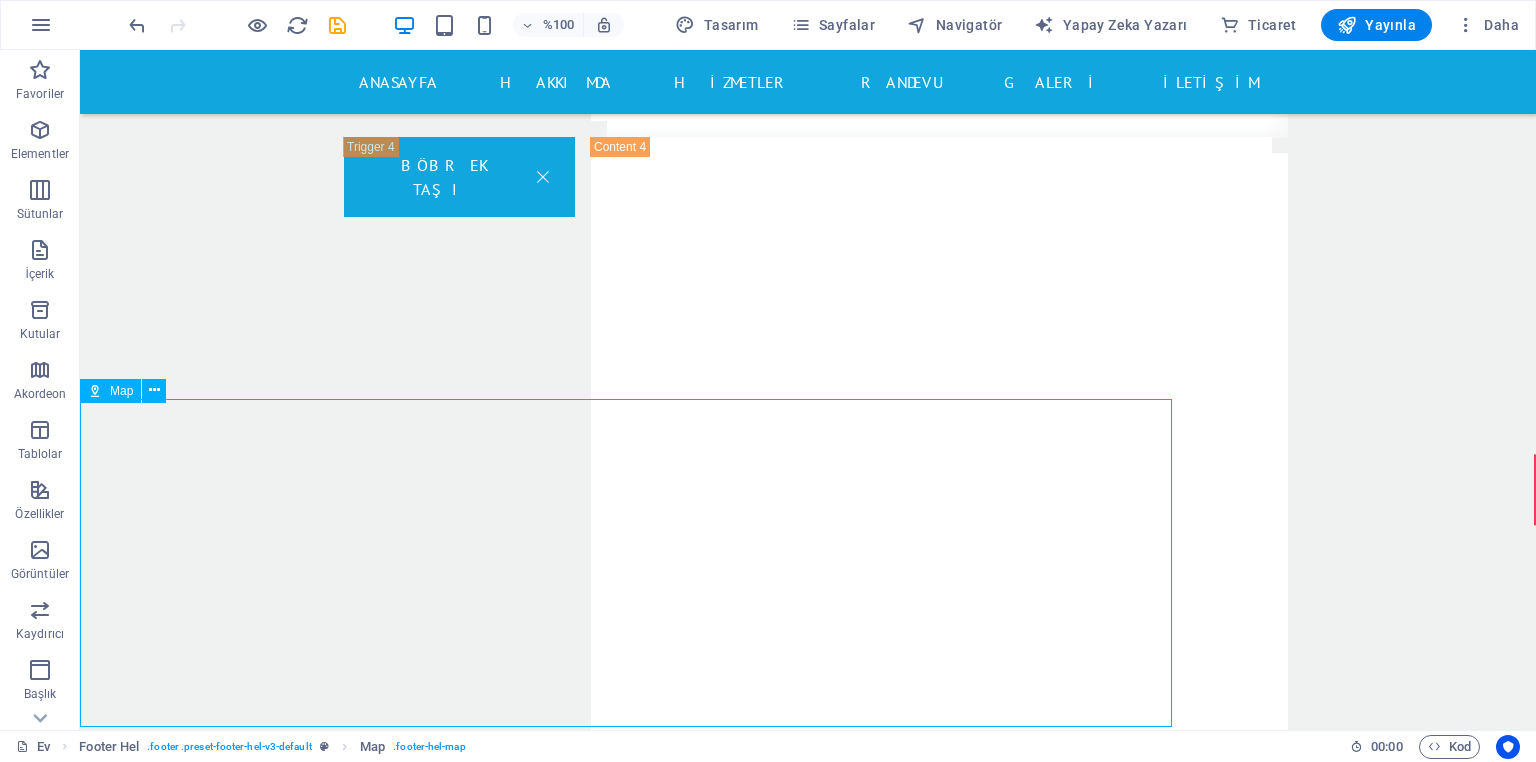 click on "← Sola git → Sağa git ↑ Yukarı git ↓ Aşağı git + Yakınlaştır - Uzaklaştır Home %75 sola git End %75 sağa git Page Up %75 yukarı git Page Down %75 aşağı git Harita Arazi Uydu Etiketler Klavye kısayolları Harita Verileri Harita verileri ©2025 Google Harita verileri ©2025 Google 1 km  Metrik ve imparatorluk birimleri arasında geçiş yapmak için tıklayın Şartlar Harita hatası bildirin" at bounding box center [808, 9549] 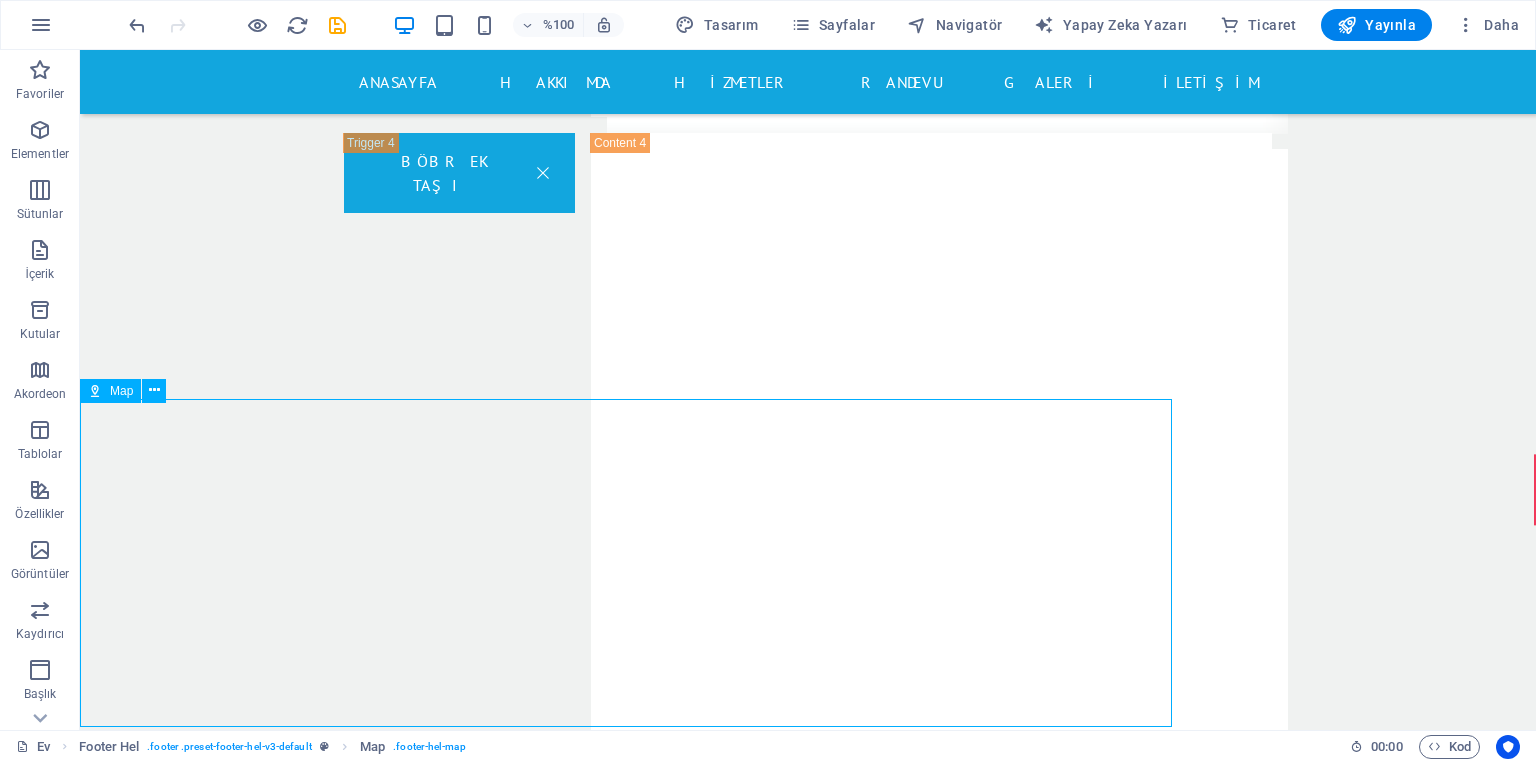 click on "← Sola git → Sağa git ↑ Yukarı git ↓ Aşağı git + Yakınlaştır - Uzaklaştır Home %75 sola git End %75 sağa git Page Up %75 yukarı git Page Down %75 aşağı git Harita Arazi Uydu Etiketler Klavye kısayolları Harita Verileri Harita verileri ©2025 Google Harita verileri ©2025 Google 1 km  Metrik ve imparatorluk birimleri arasında geçiş yapmak için tıklayın Şartlar Harita hatası bildirin" at bounding box center [808, 9545] 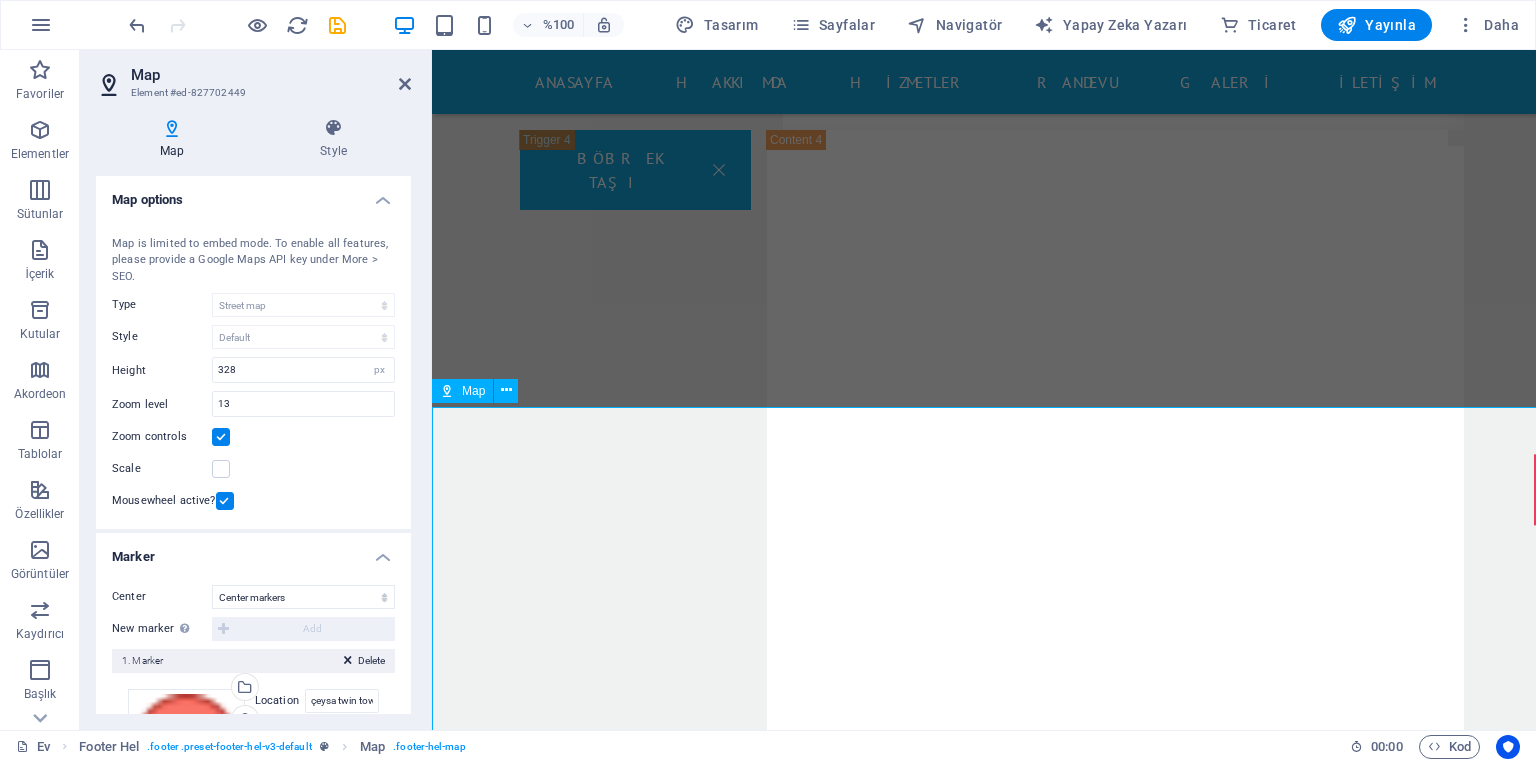 scroll, scrollTop: 17849, scrollLeft: 0, axis: vertical 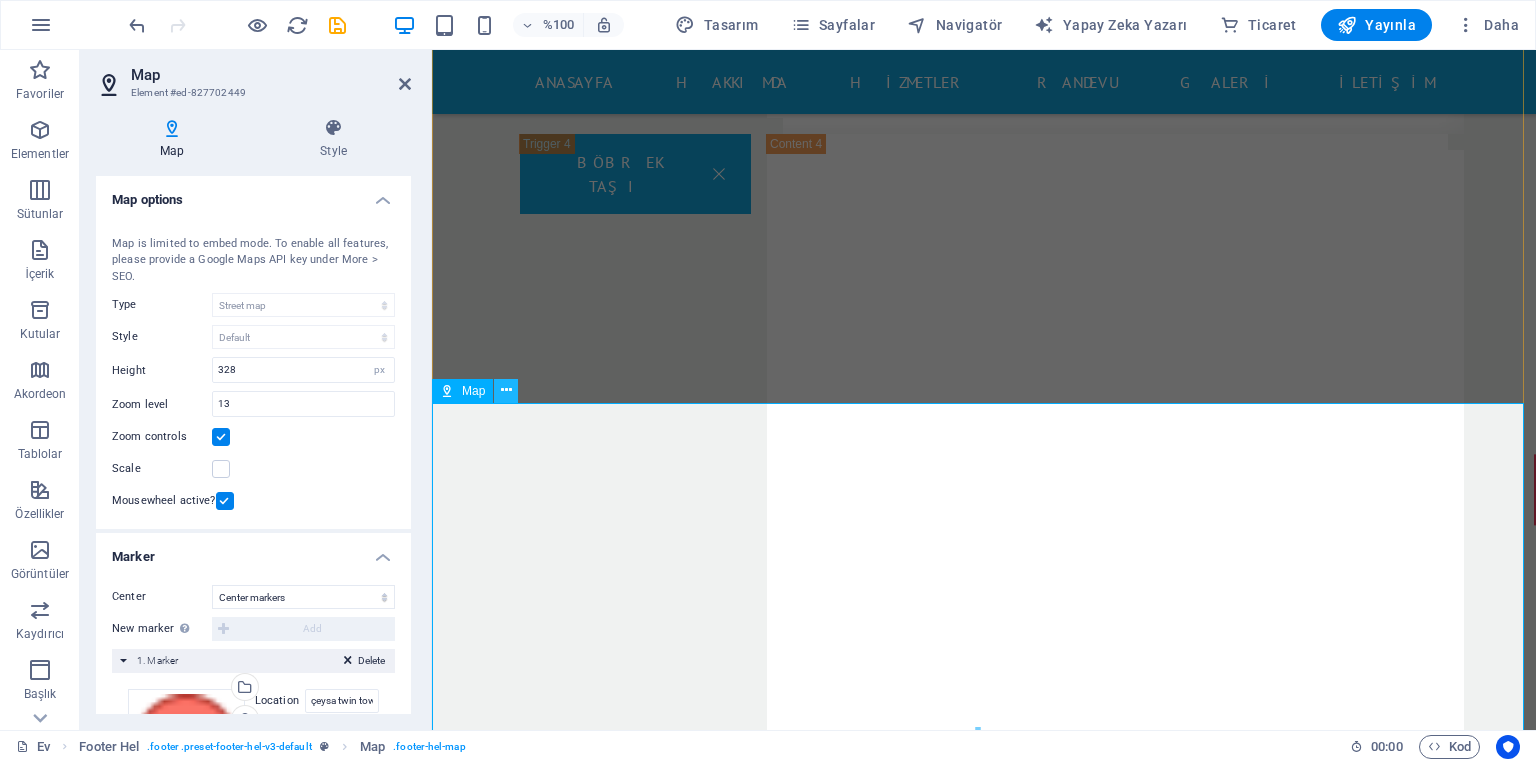 click at bounding box center [506, 390] 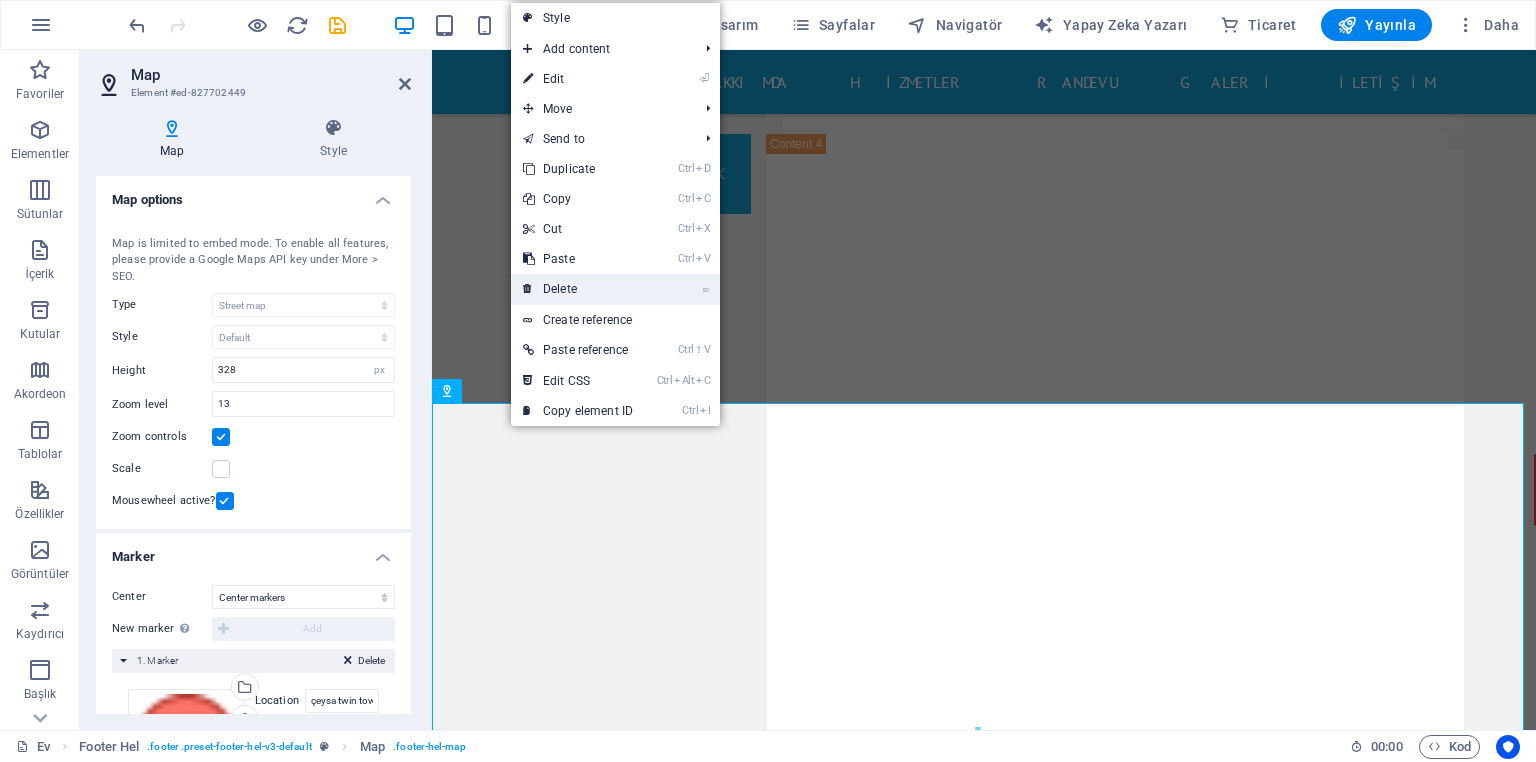 click on "⌦  Delete" at bounding box center (578, 289) 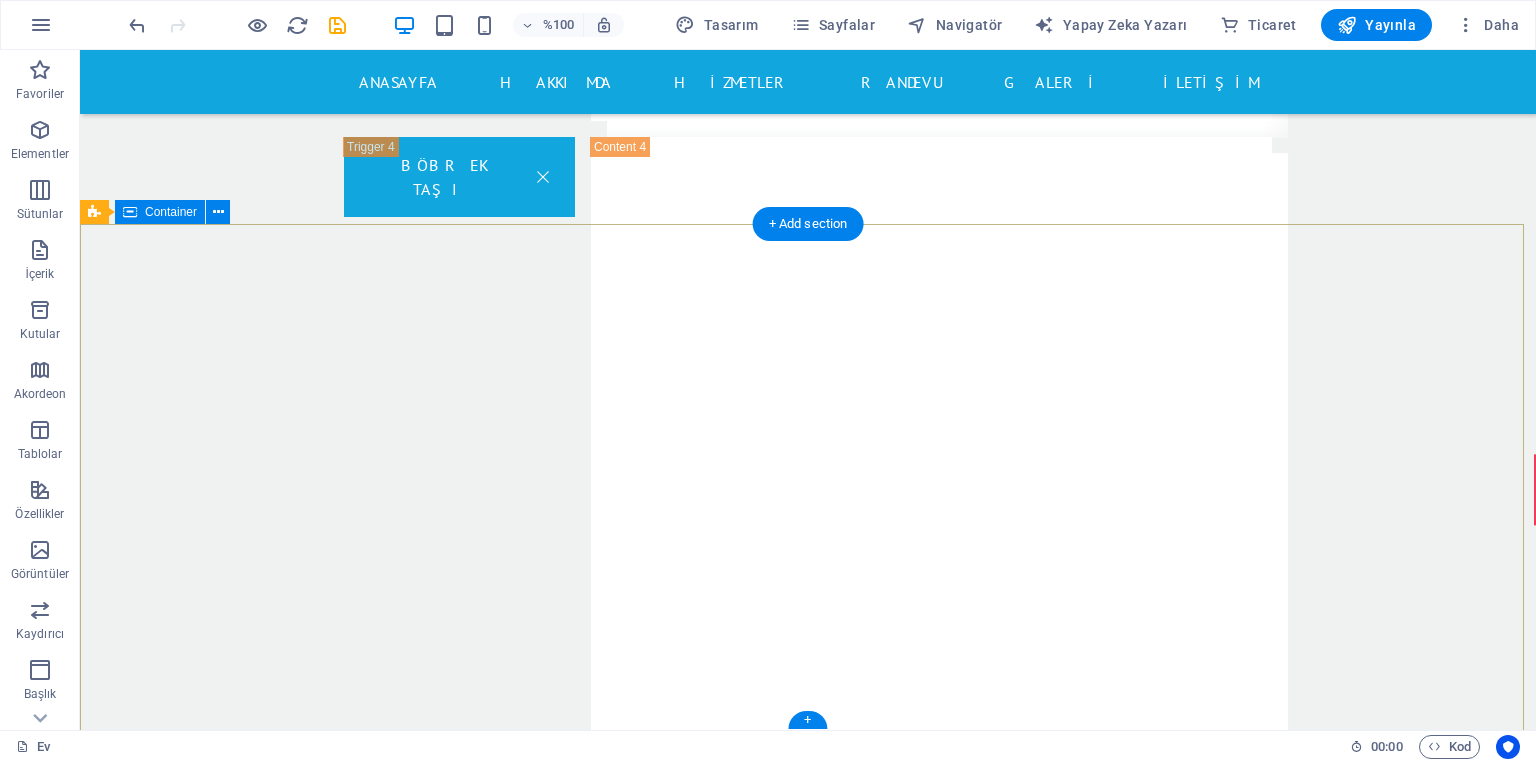 scroll, scrollTop: 17525, scrollLeft: 0, axis: vertical 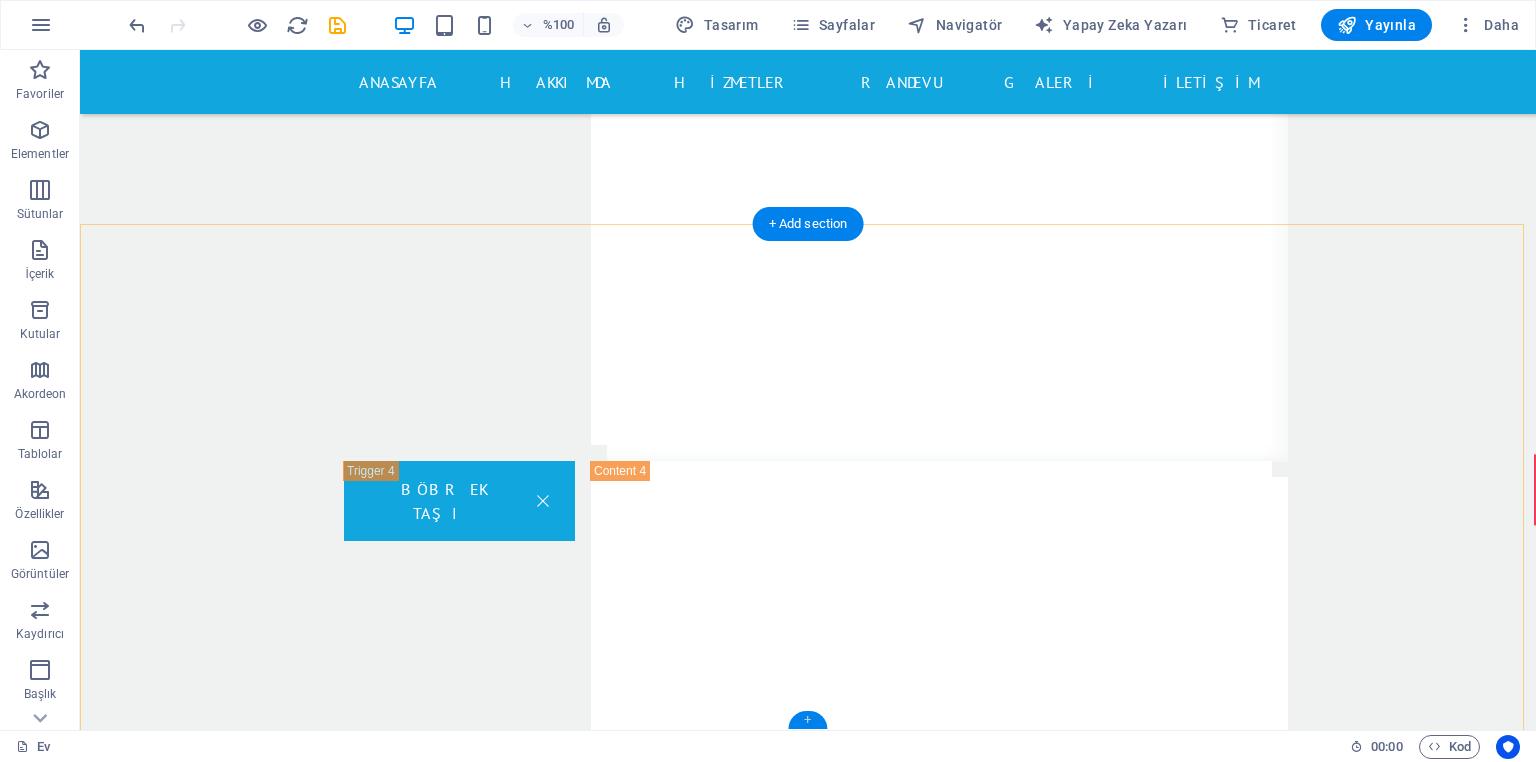 click on "+" at bounding box center [807, 720] 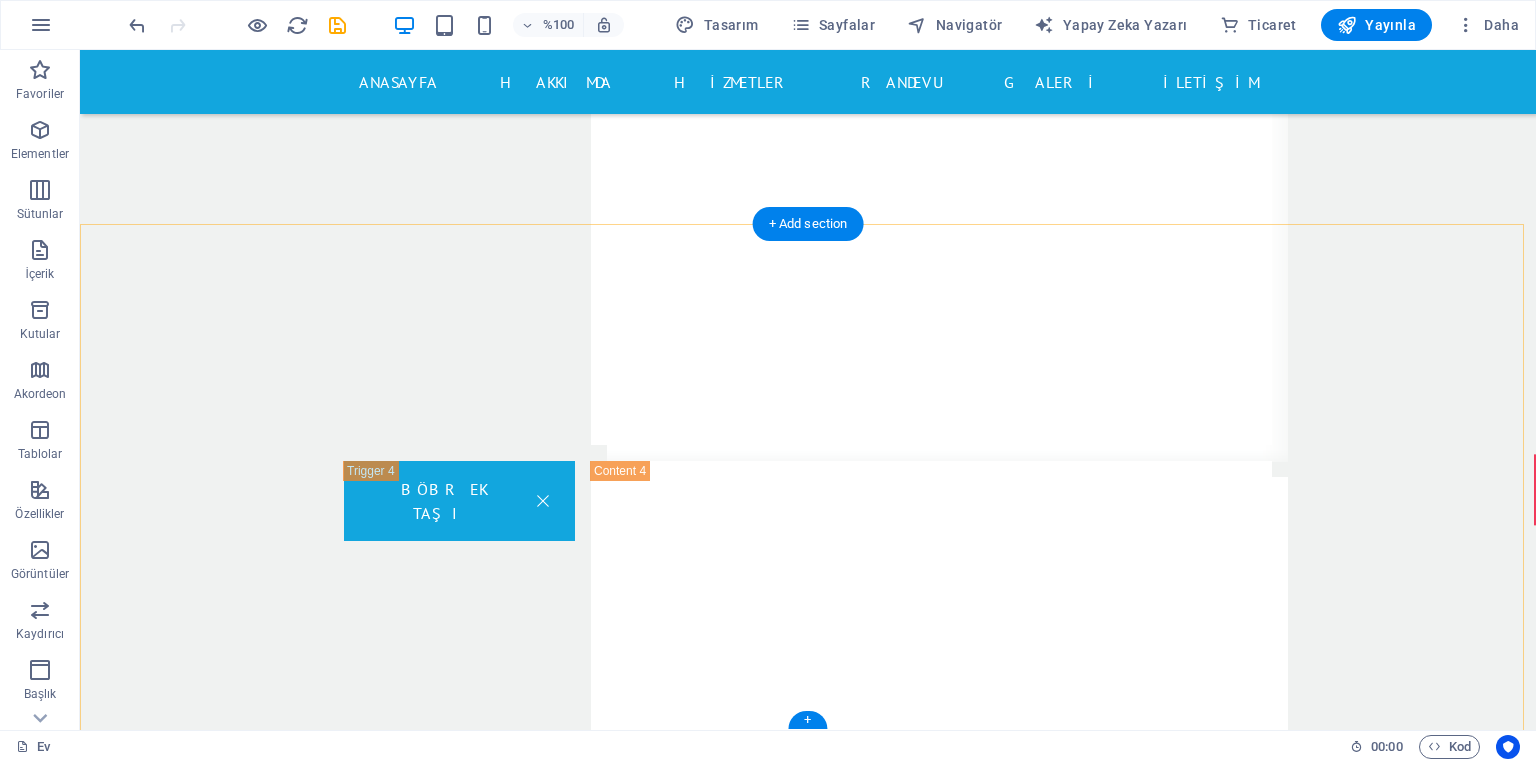 scroll, scrollTop: 17521, scrollLeft: 0, axis: vertical 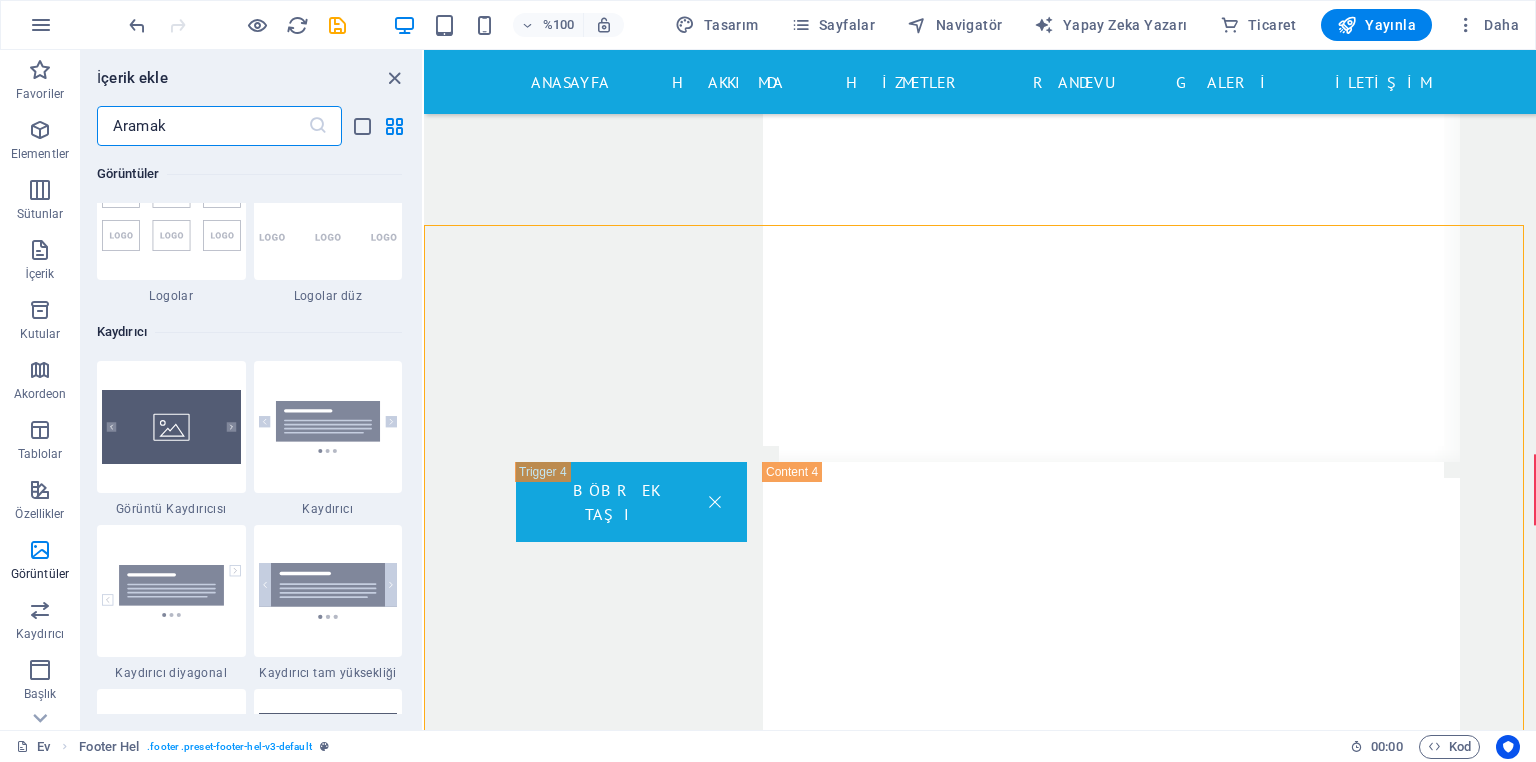 click at bounding box center [202, 126] 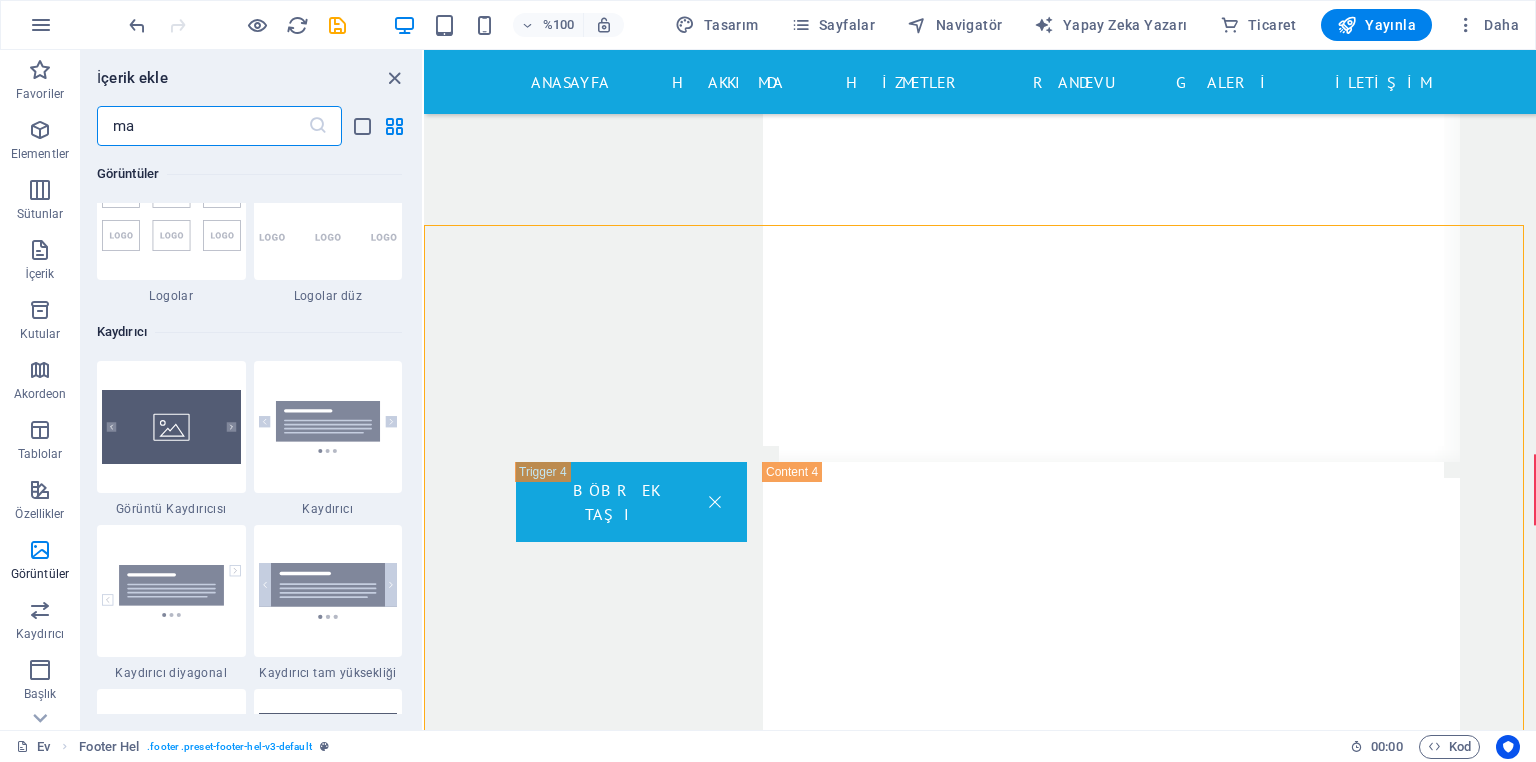 type on "map" 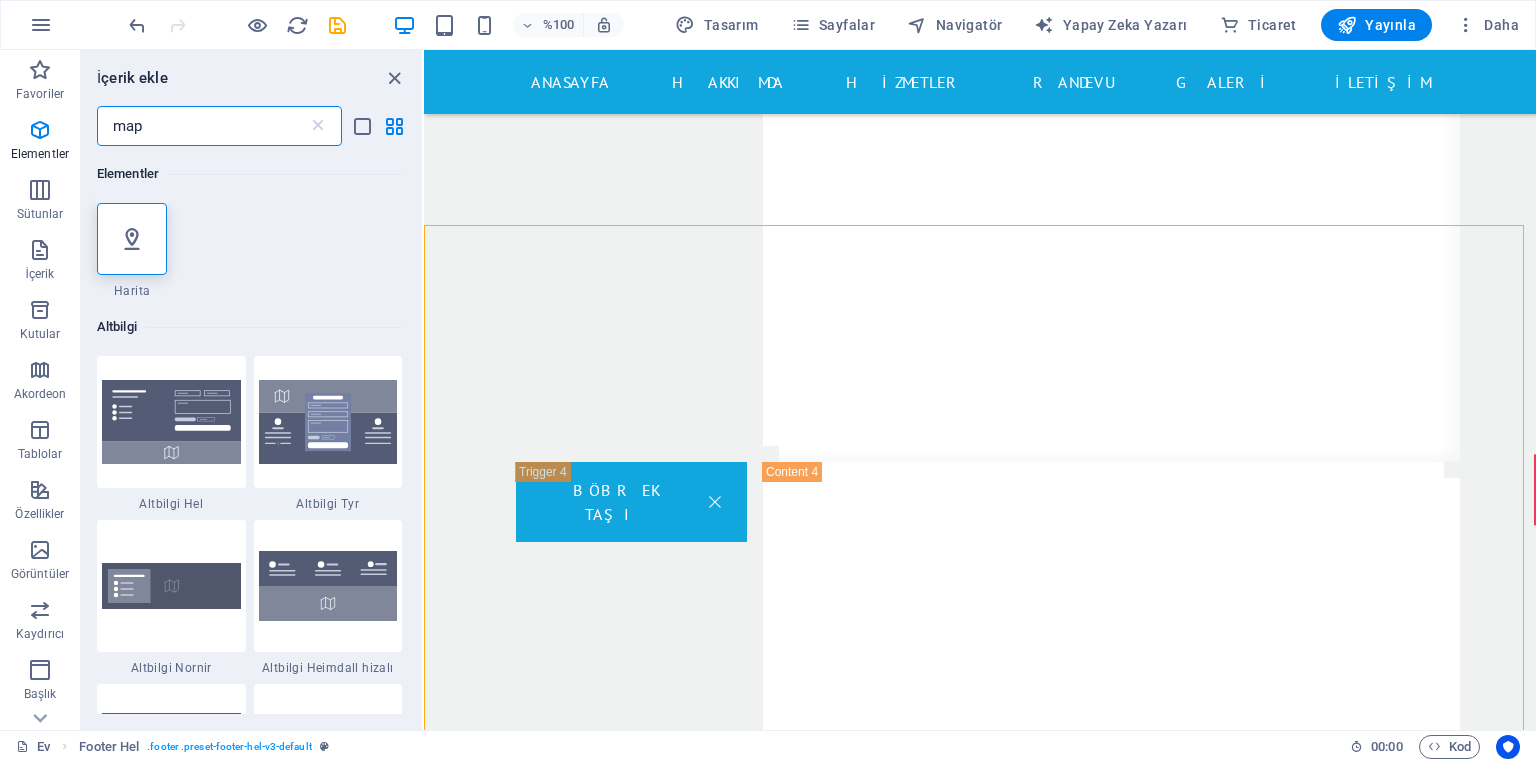 scroll, scrollTop: 0, scrollLeft: 0, axis: both 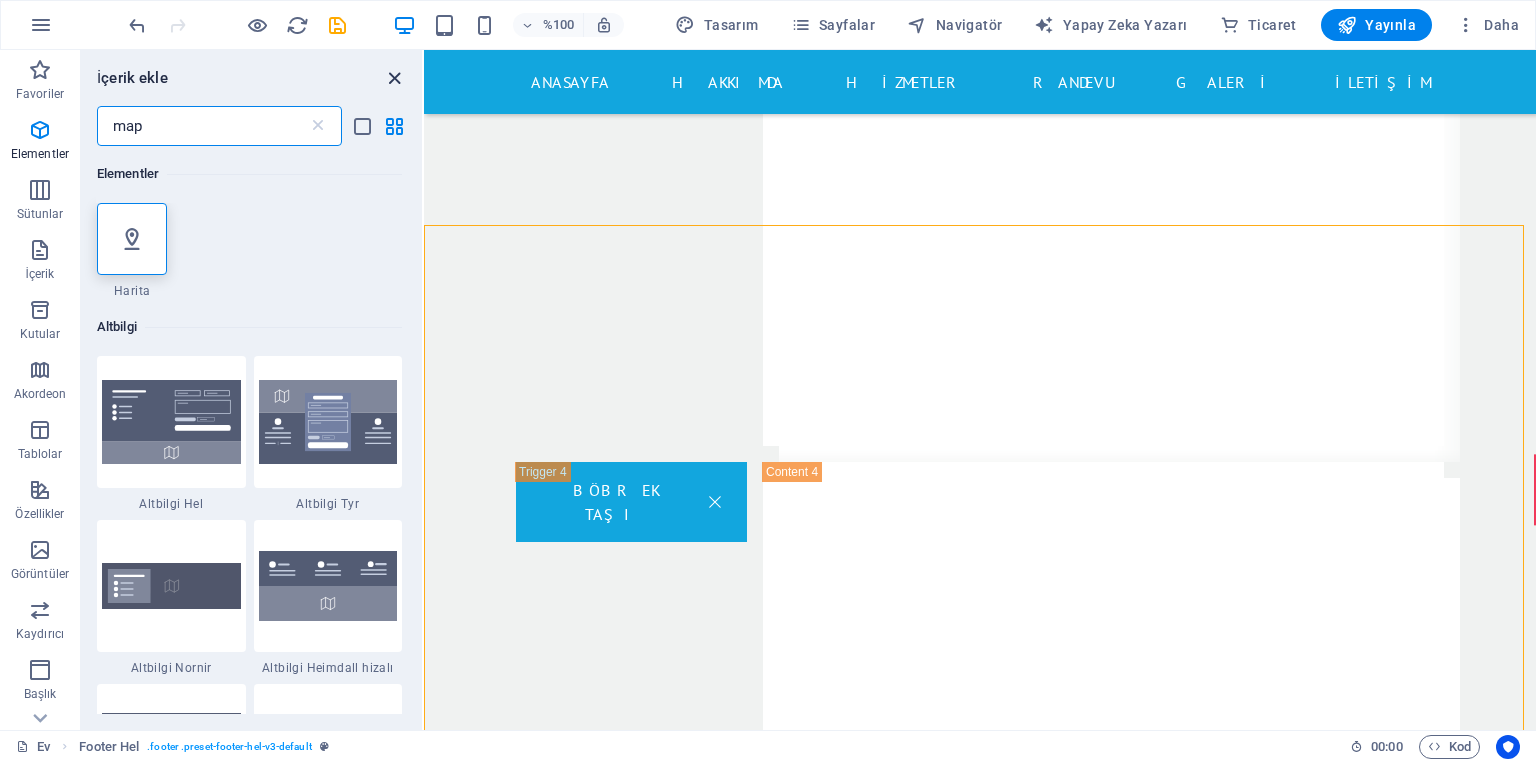 click at bounding box center (394, 78) 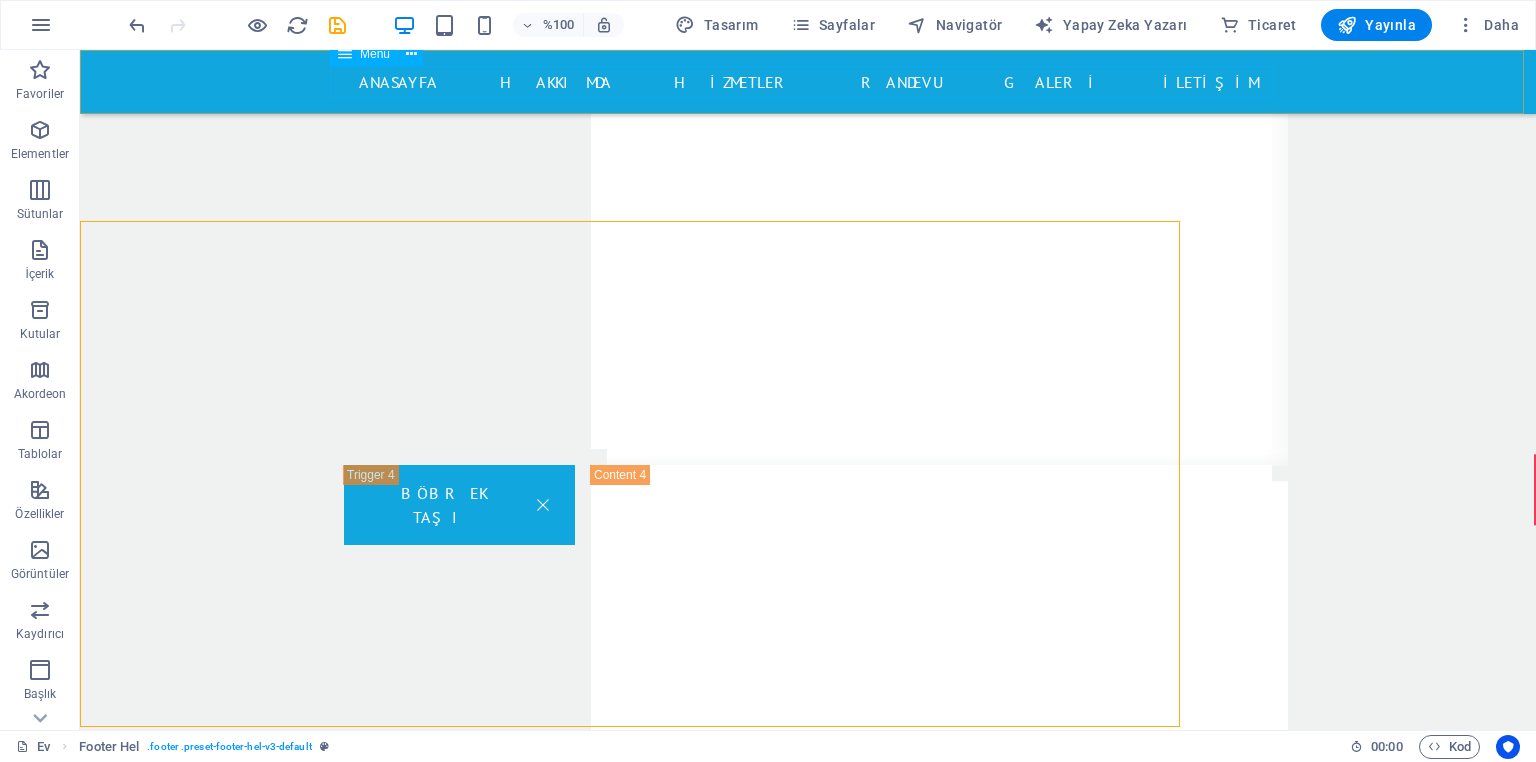 scroll, scrollTop: 17525, scrollLeft: 0, axis: vertical 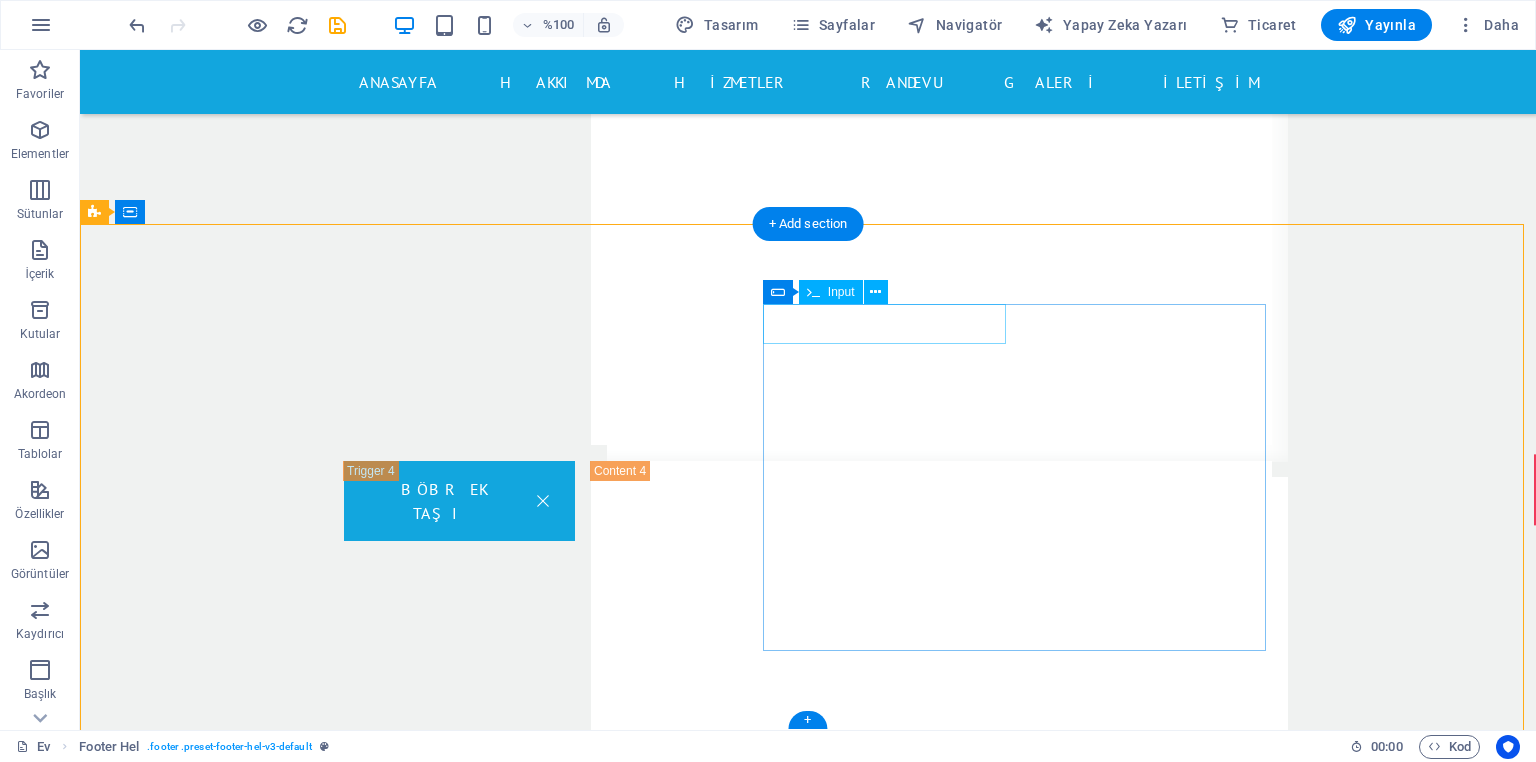 click 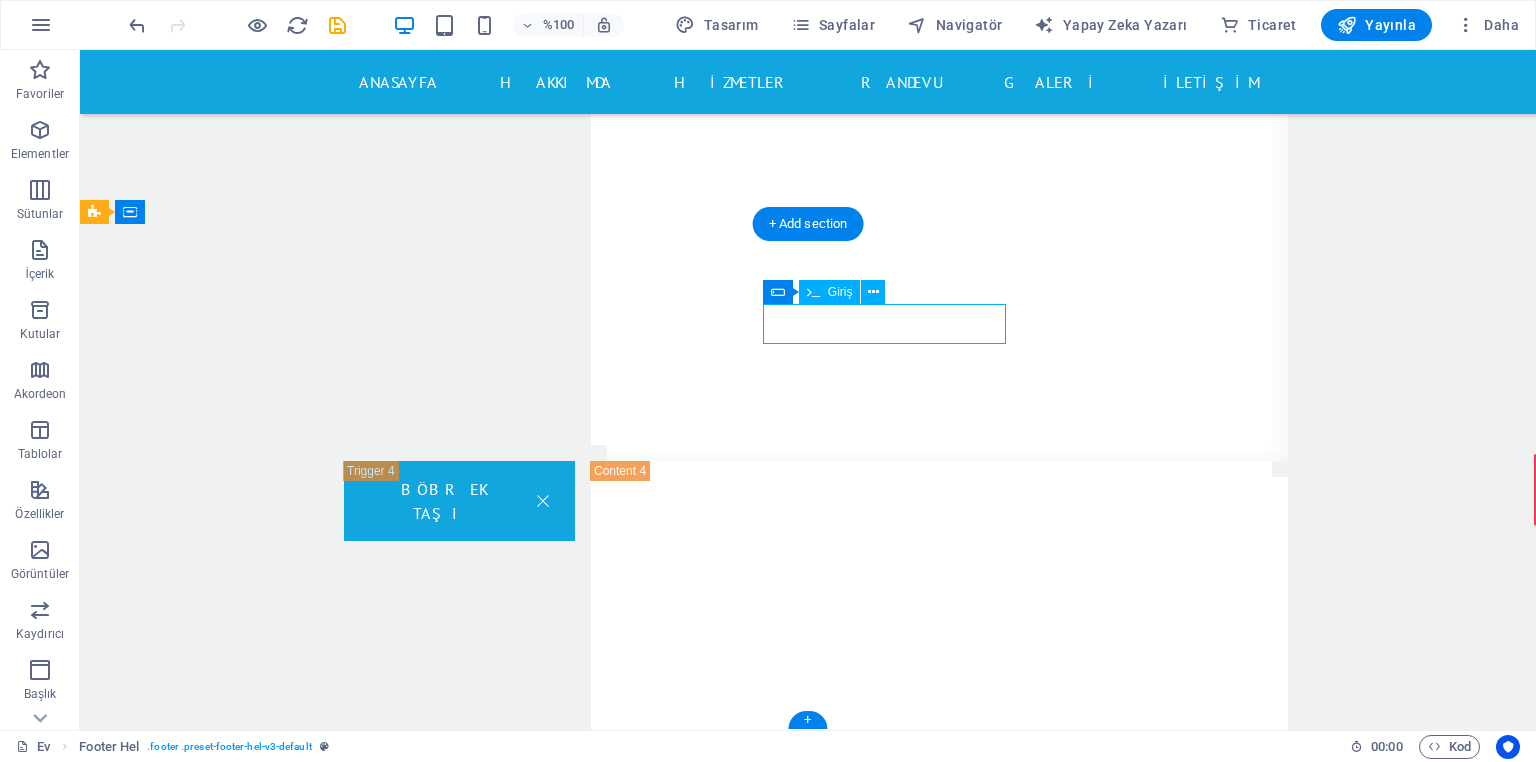 click 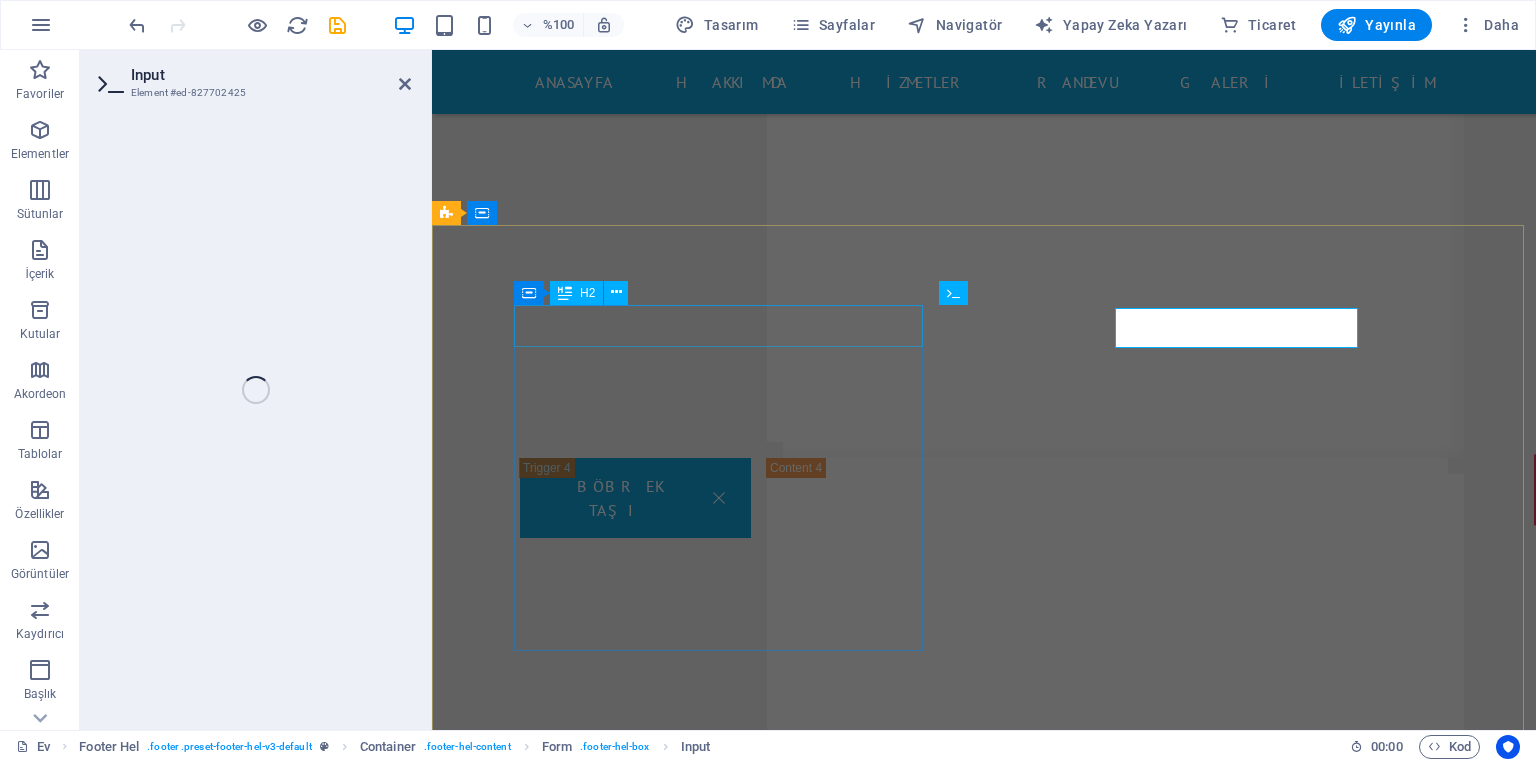 scroll, scrollTop: 17521, scrollLeft: 0, axis: vertical 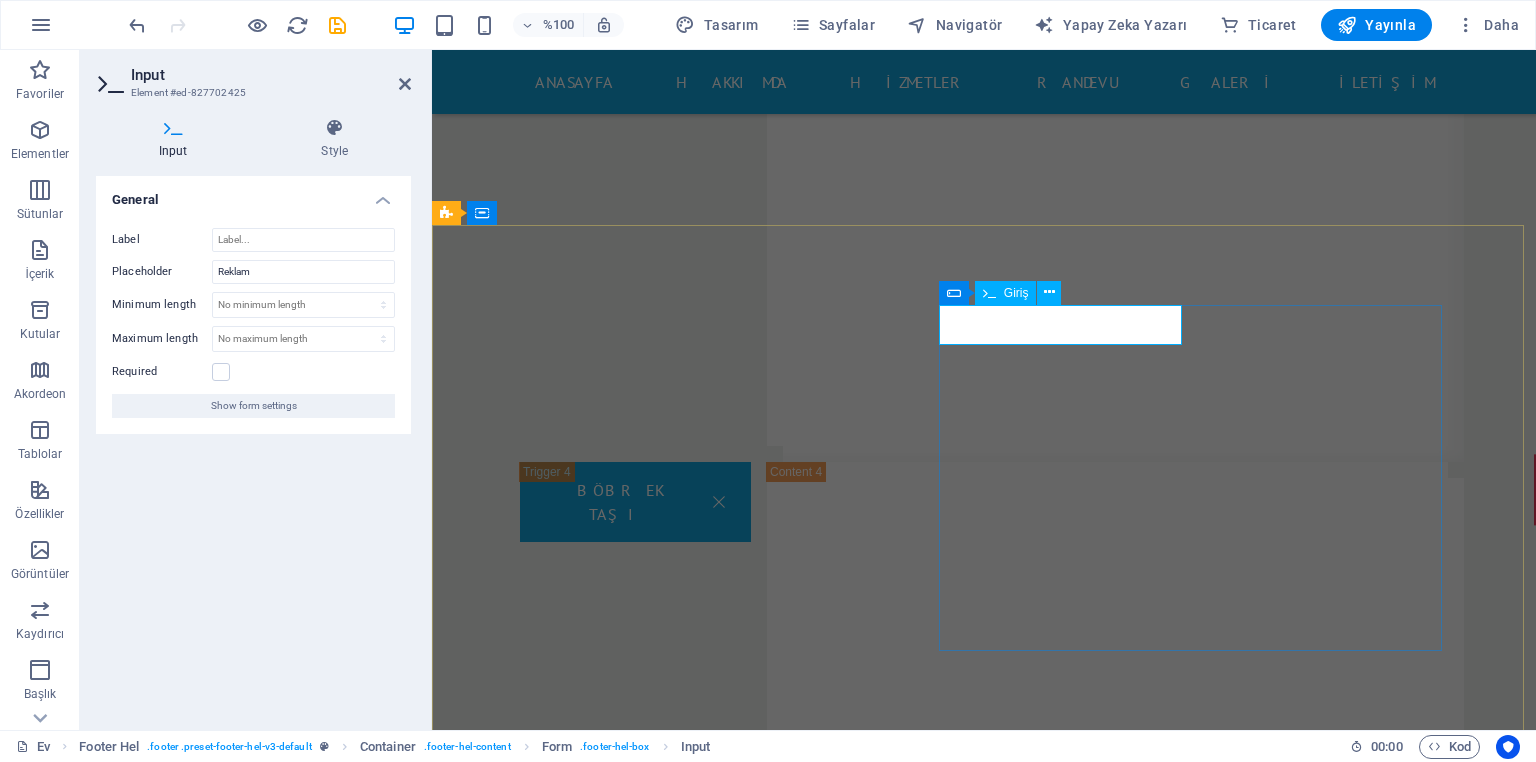 drag, startPoint x: 971, startPoint y: 325, endPoint x: 995, endPoint y: 331, distance: 24.738634 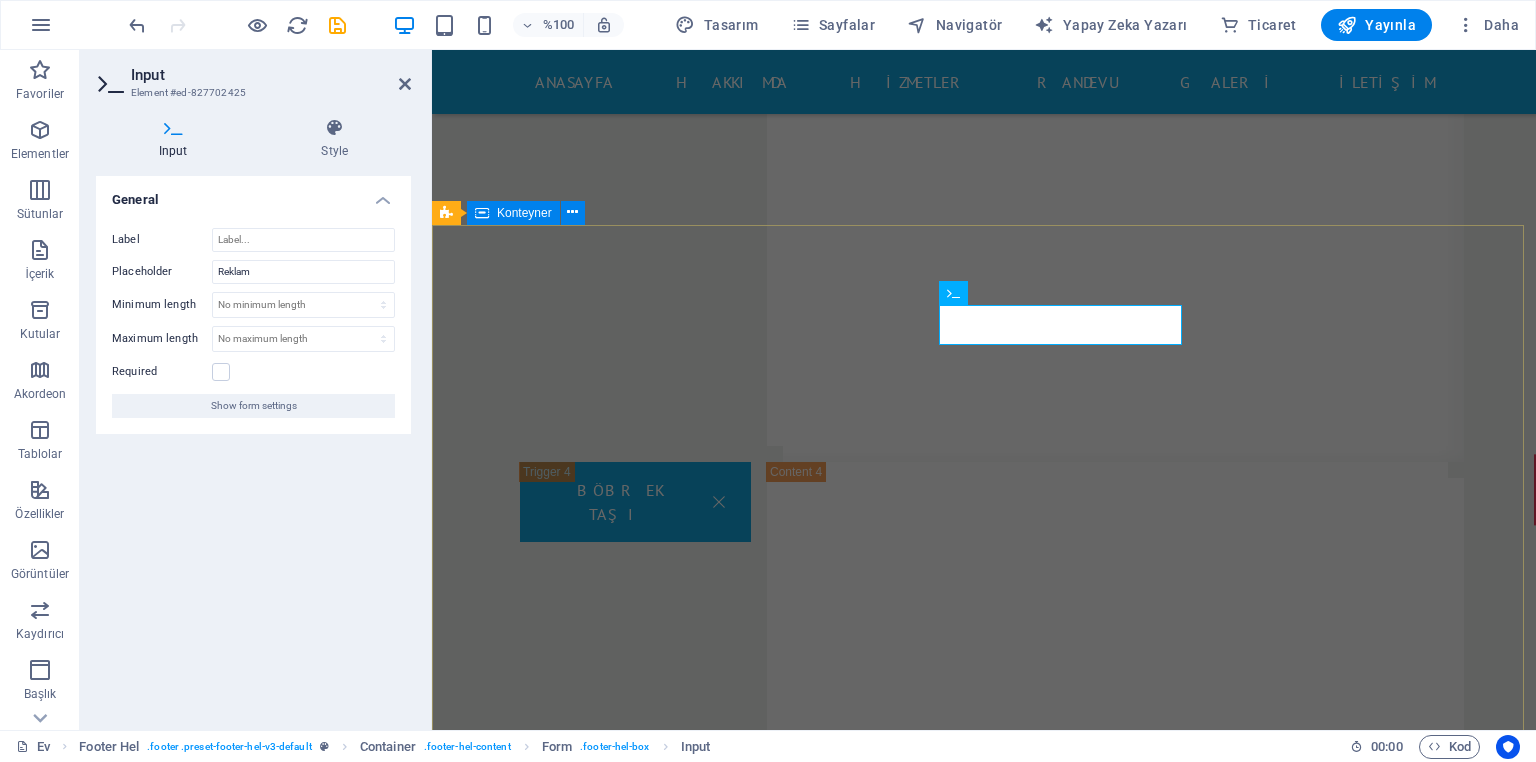 drag, startPoint x: 1013, startPoint y: 324, endPoint x: 936, endPoint y: 324, distance: 77 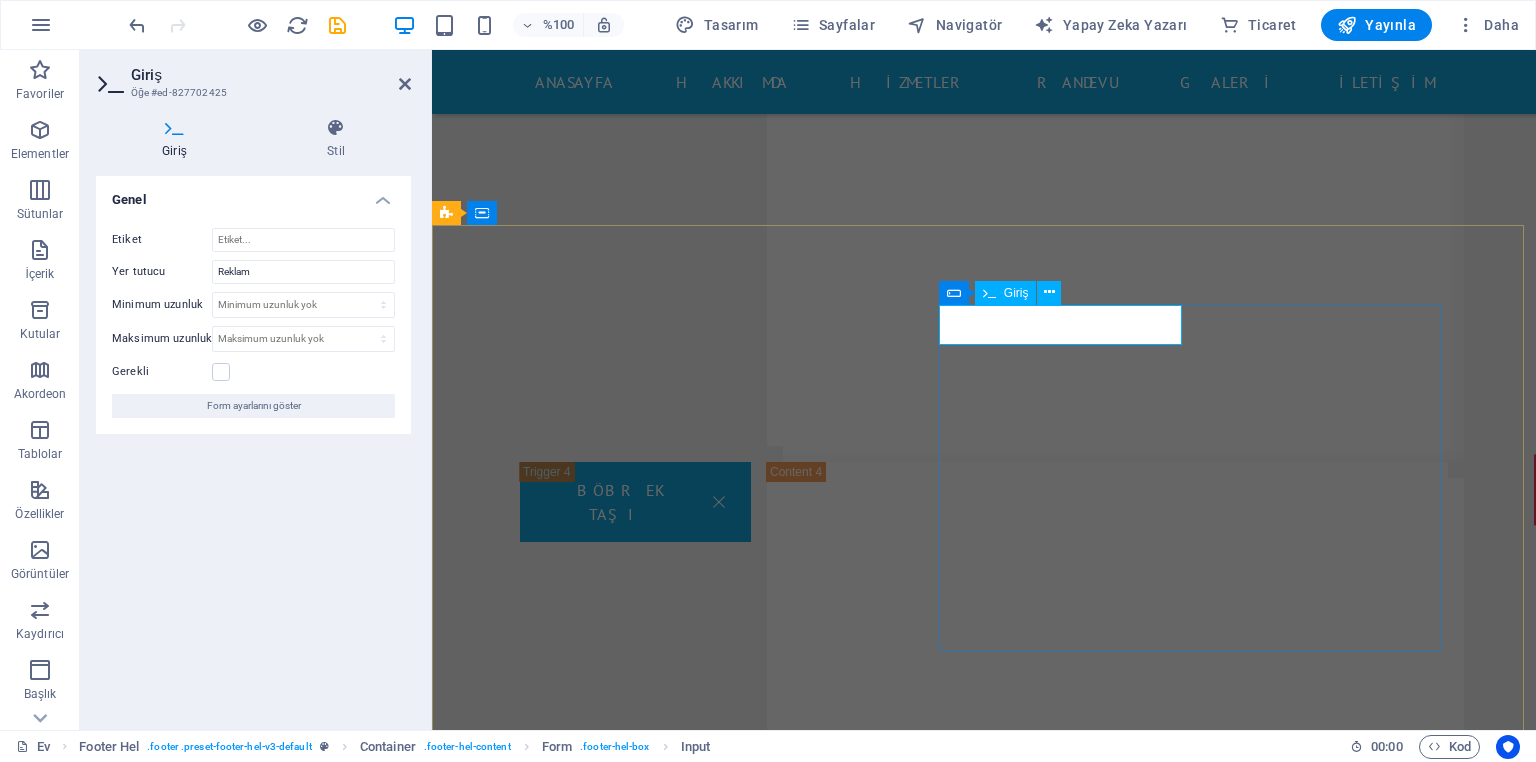 drag, startPoint x: 957, startPoint y: 324, endPoint x: 1012, endPoint y: 333, distance: 55.7315 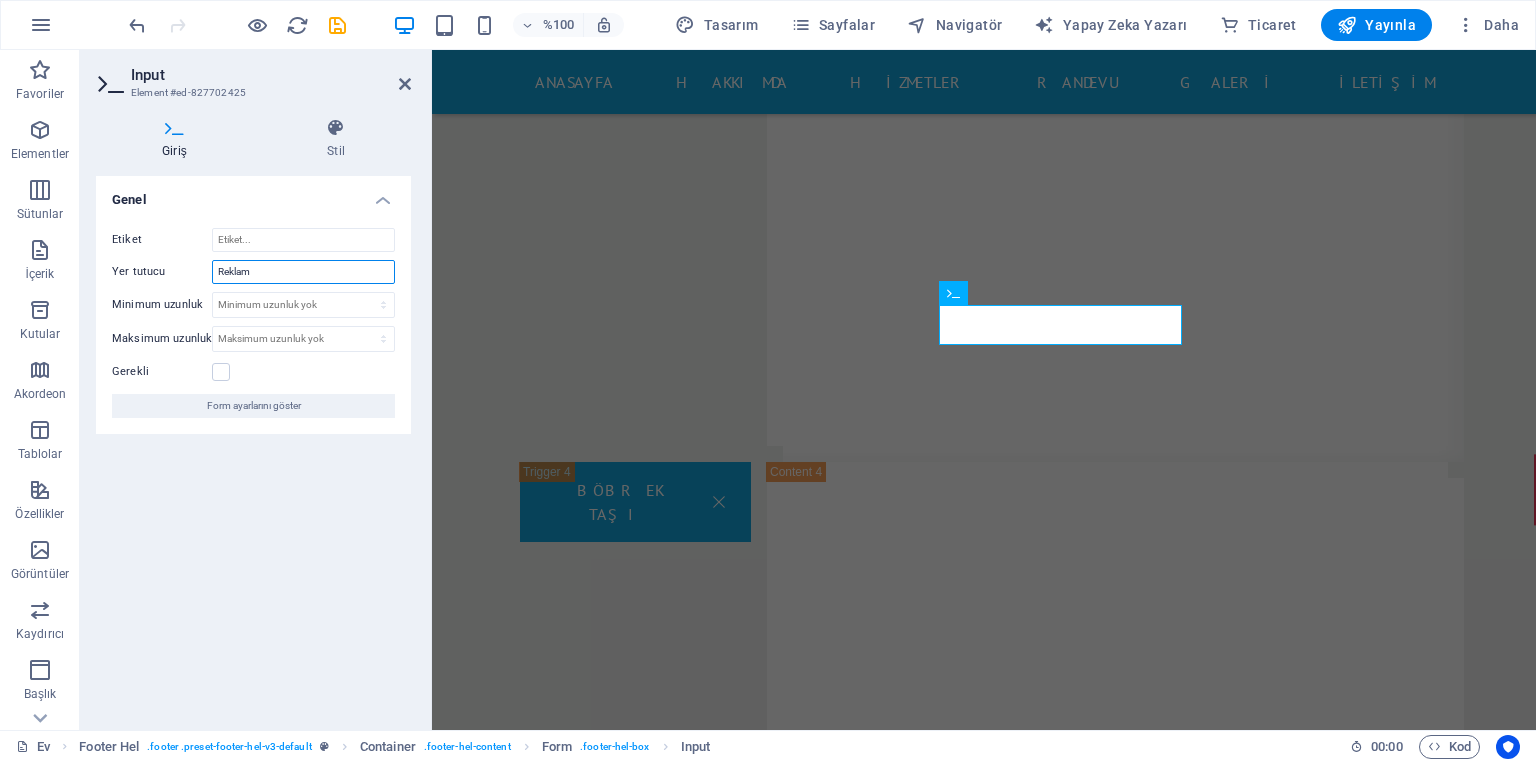 drag, startPoint x: 281, startPoint y: 267, endPoint x: 290, endPoint y: 274, distance: 11.401754 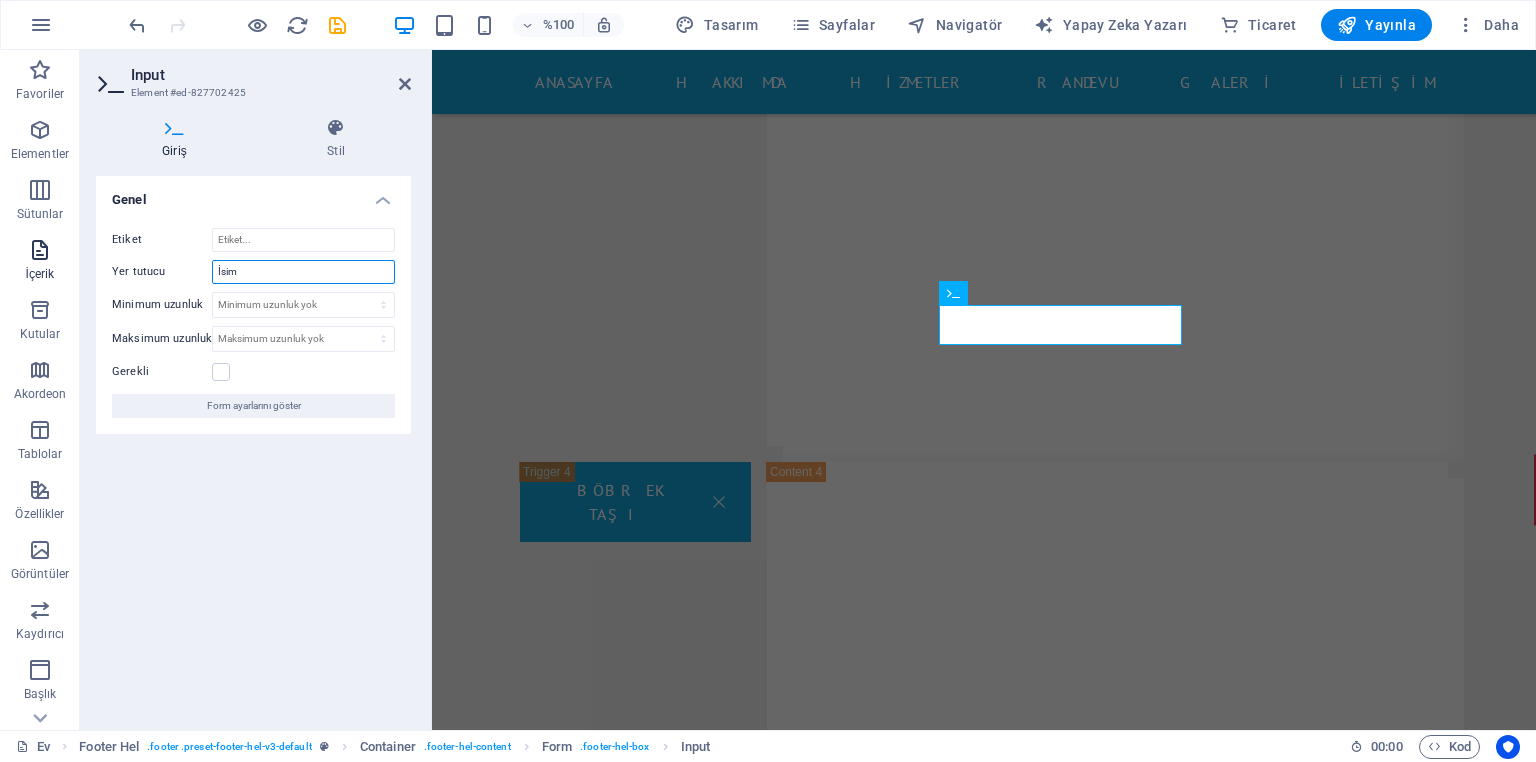 type on "İsim" 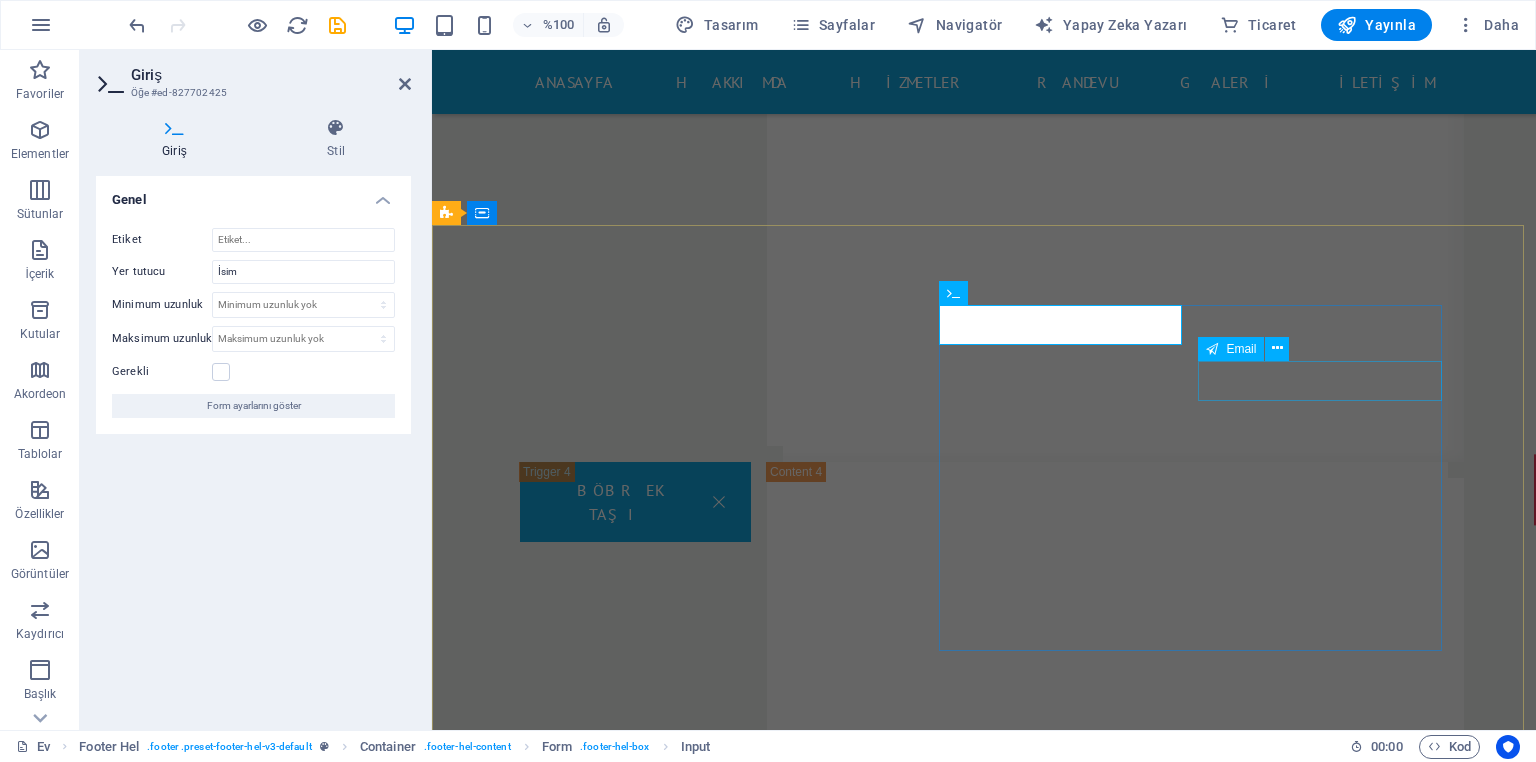 click on "Email" at bounding box center [1231, 349] 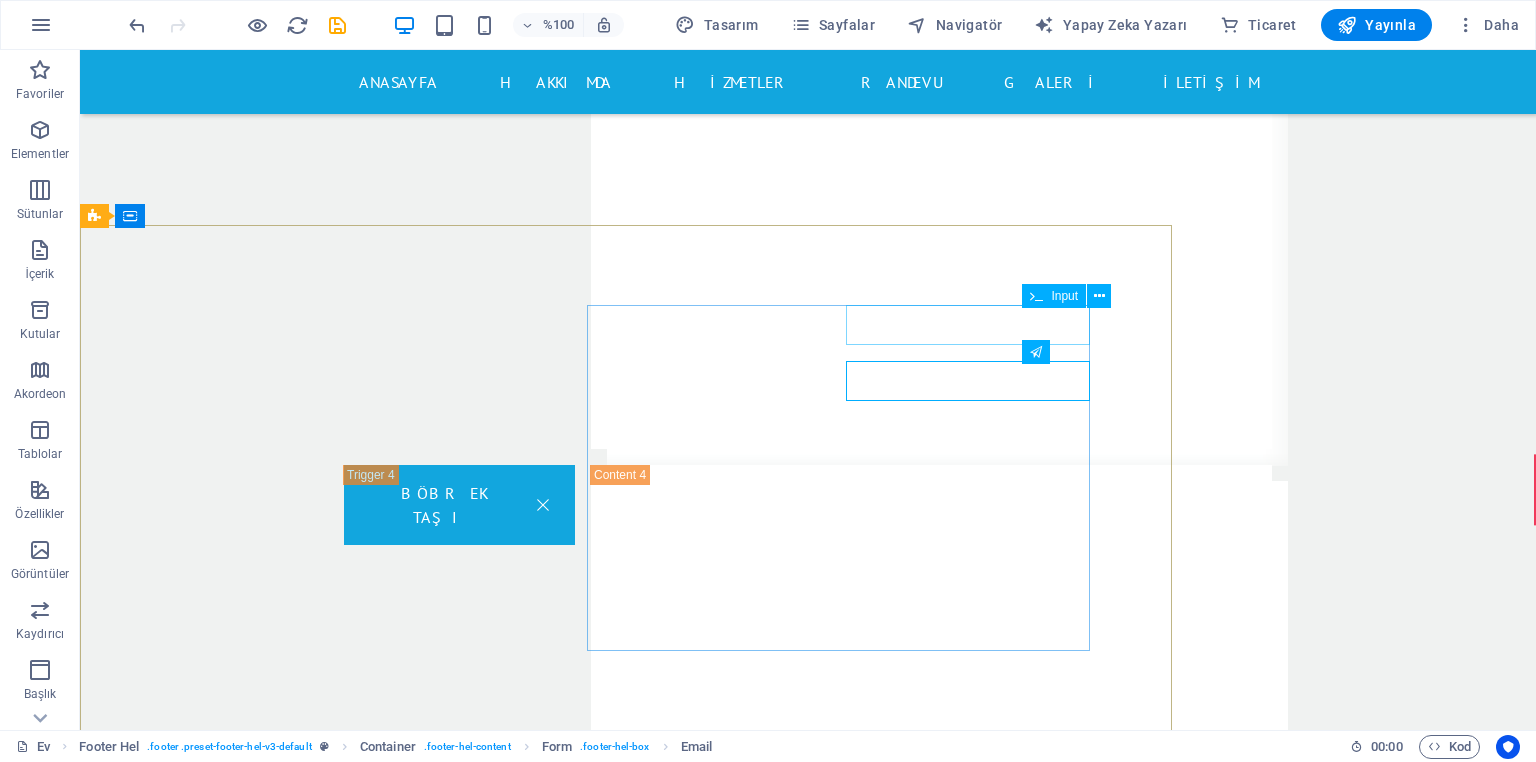 click 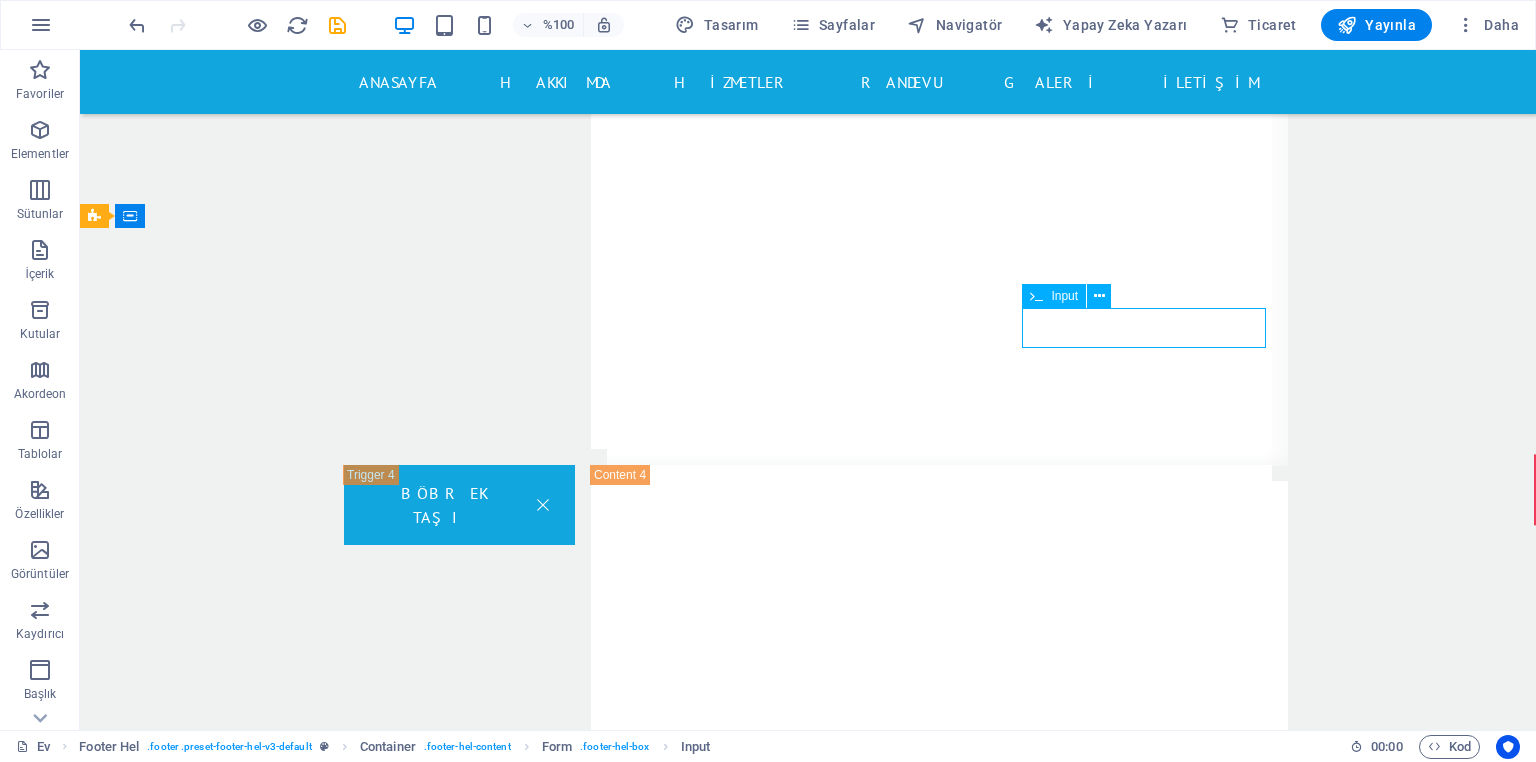 click 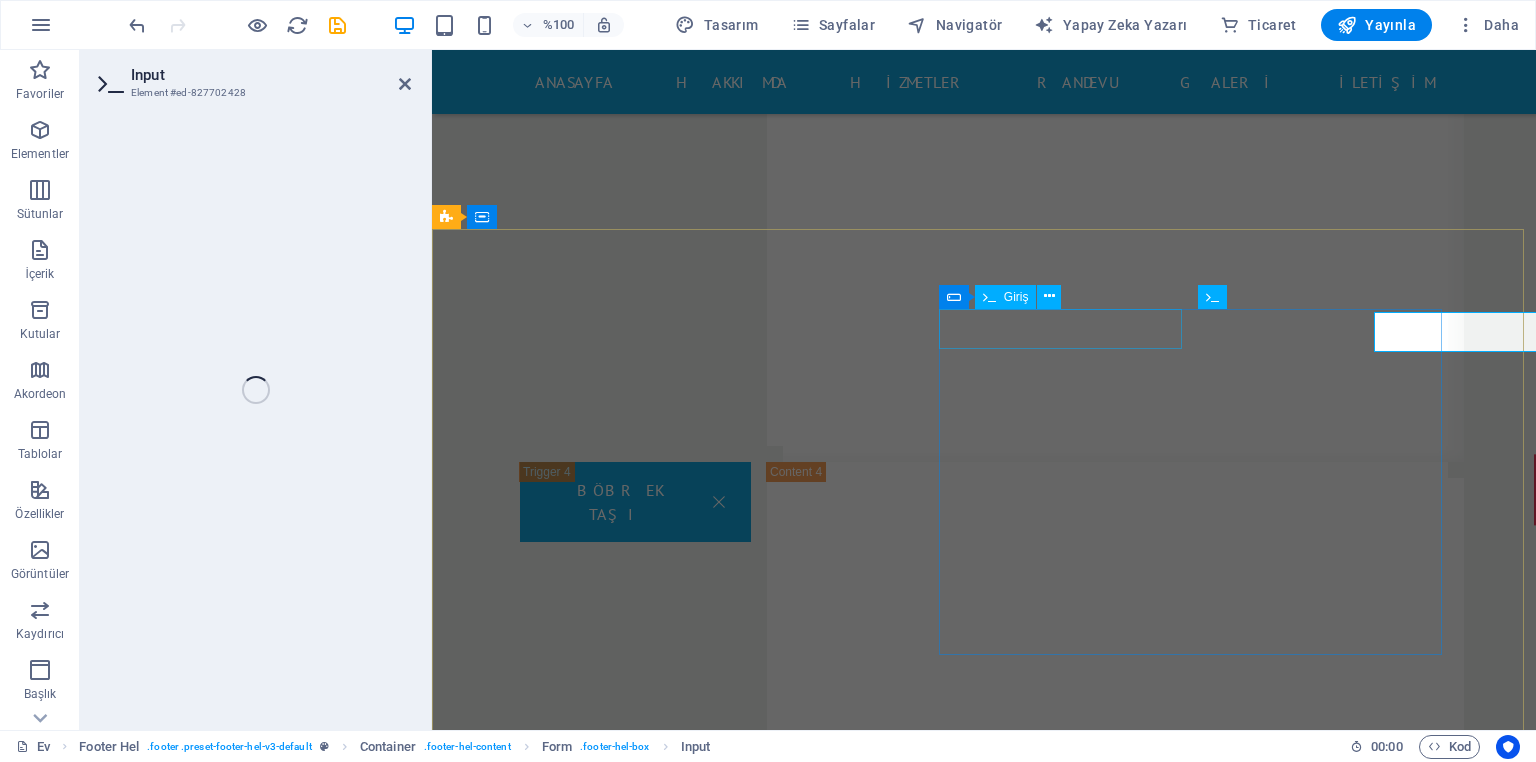 click 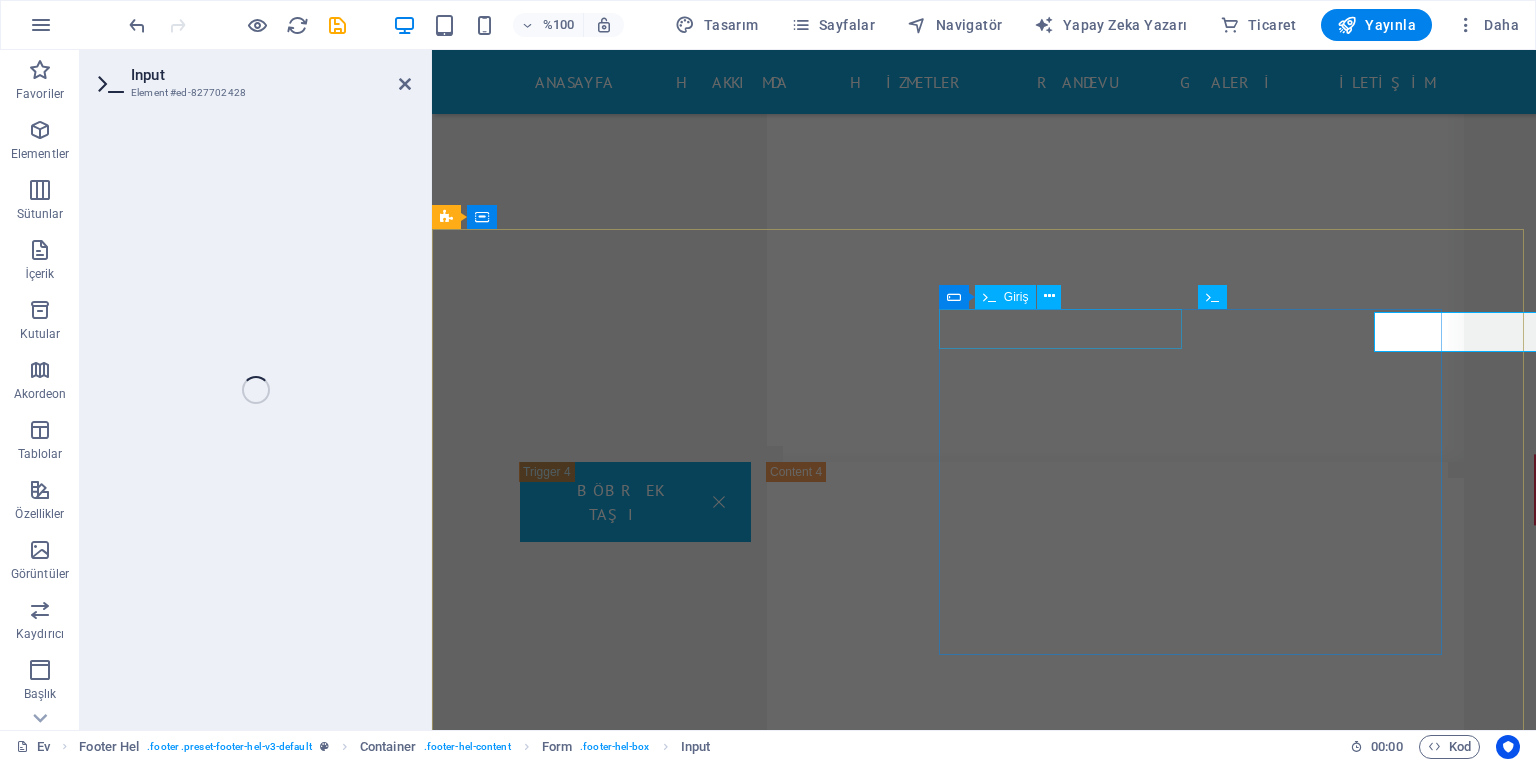 scroll, scrollTop: 17517, scrollLeft: 0, axis: vertical 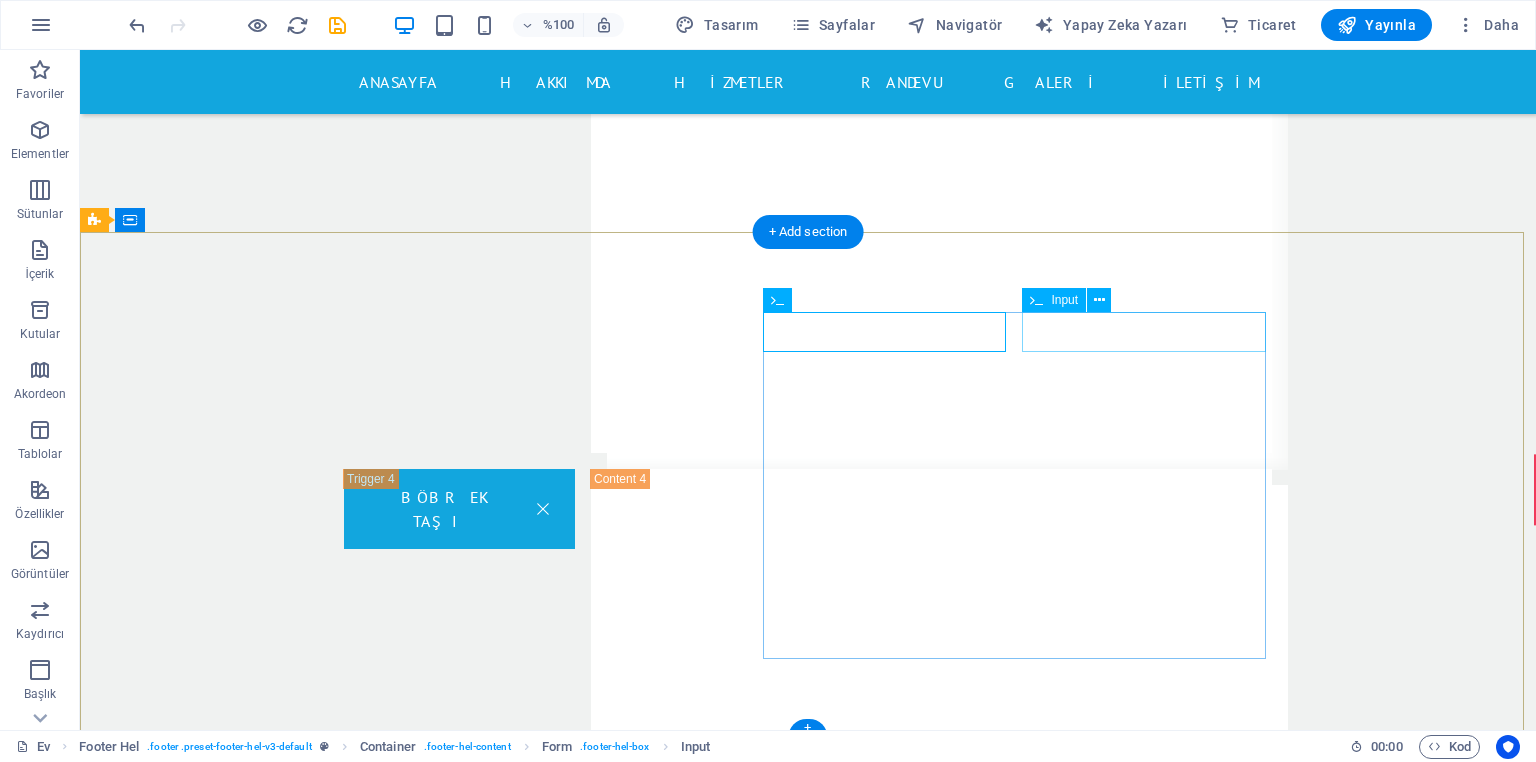 click 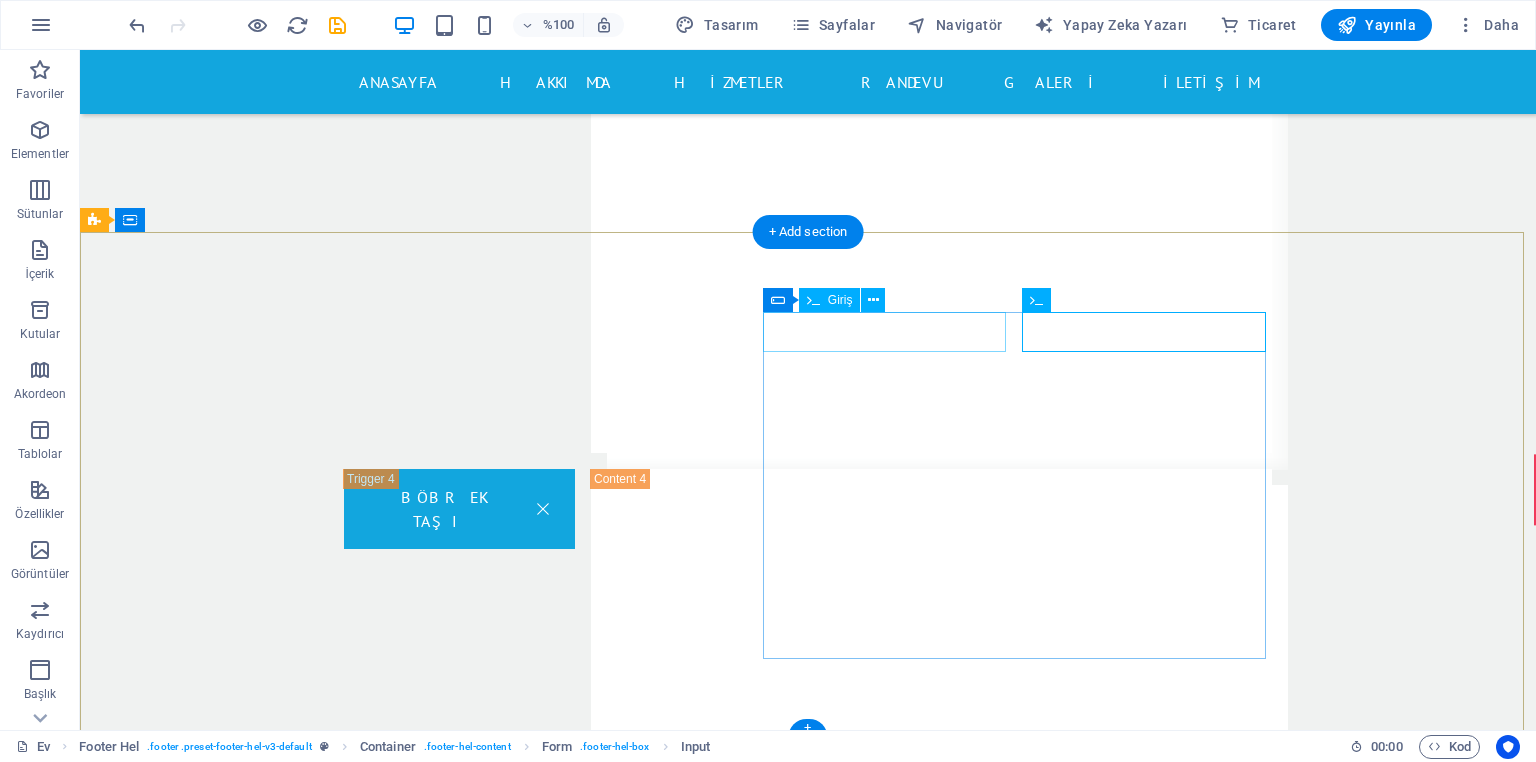 click 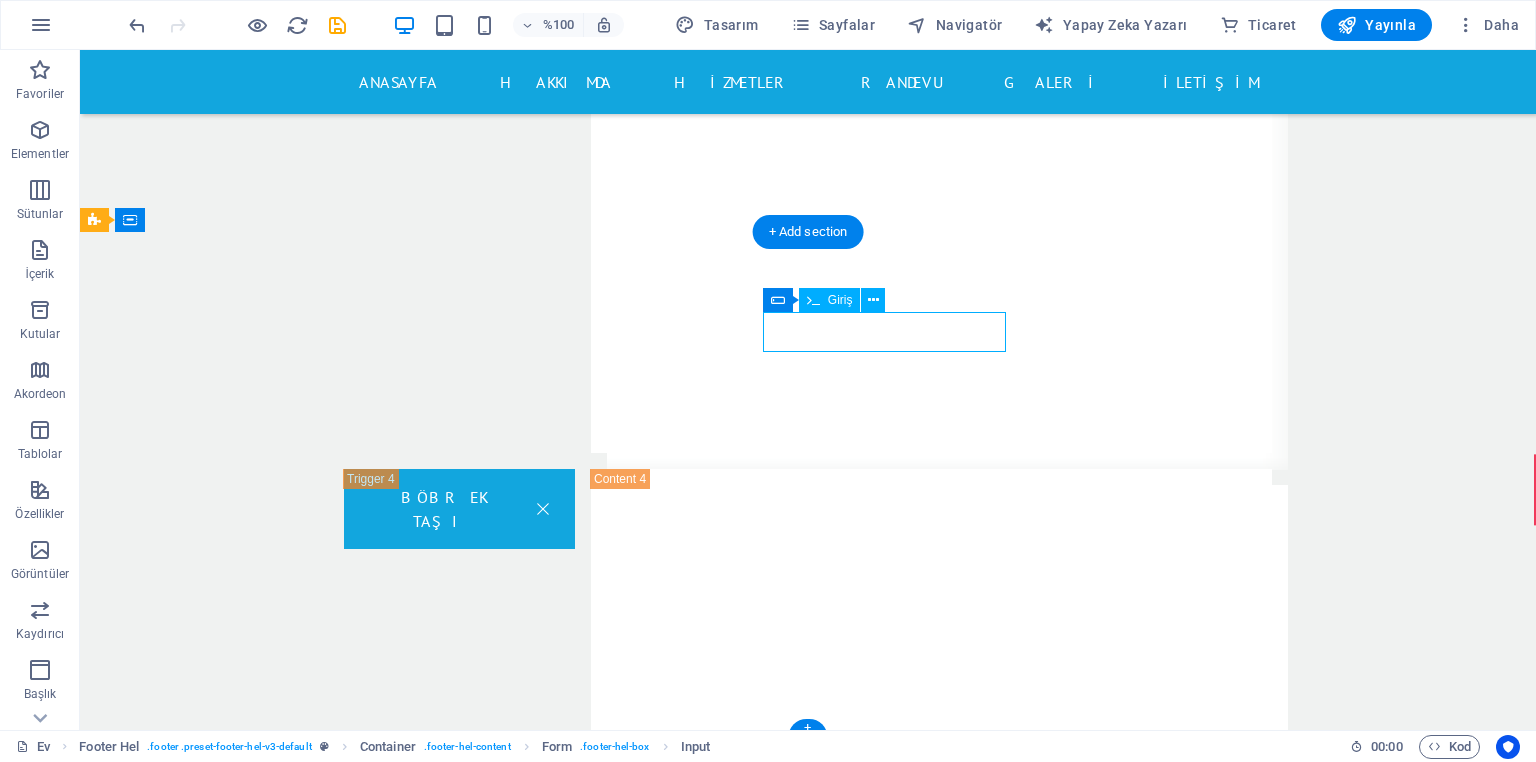 click 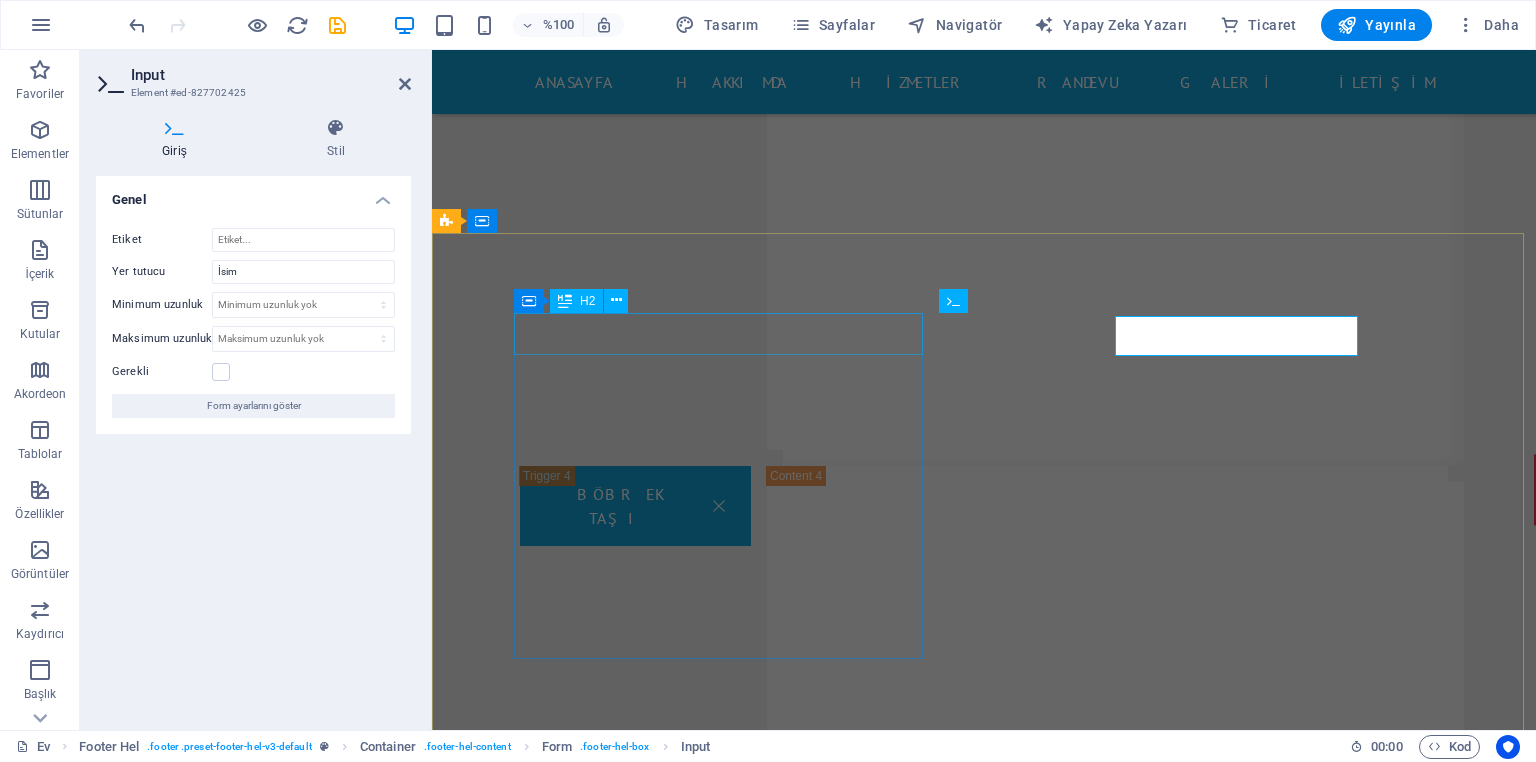 scroll, scrollTop: 17513, scrollLeft: 0, axis: vertical 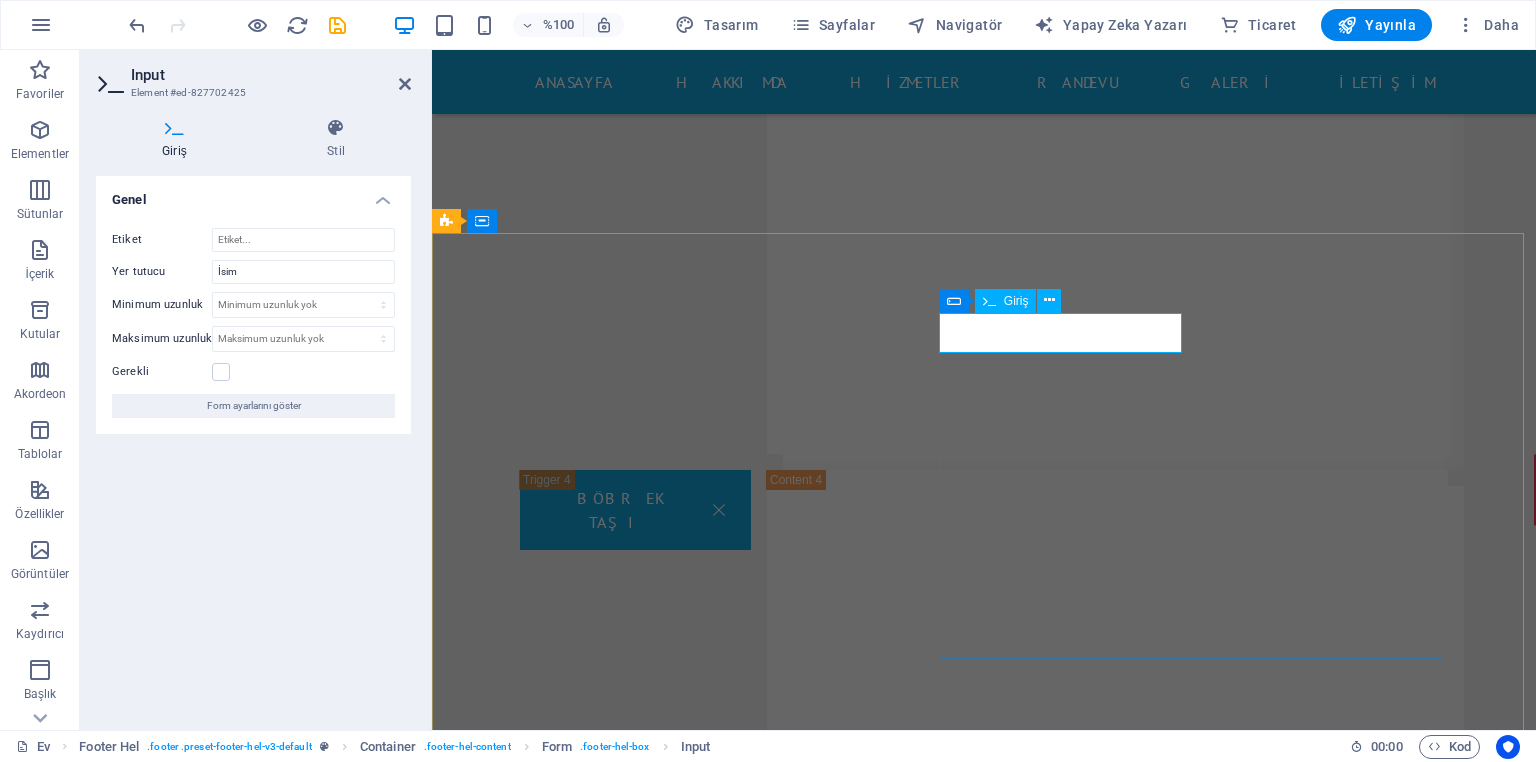 click 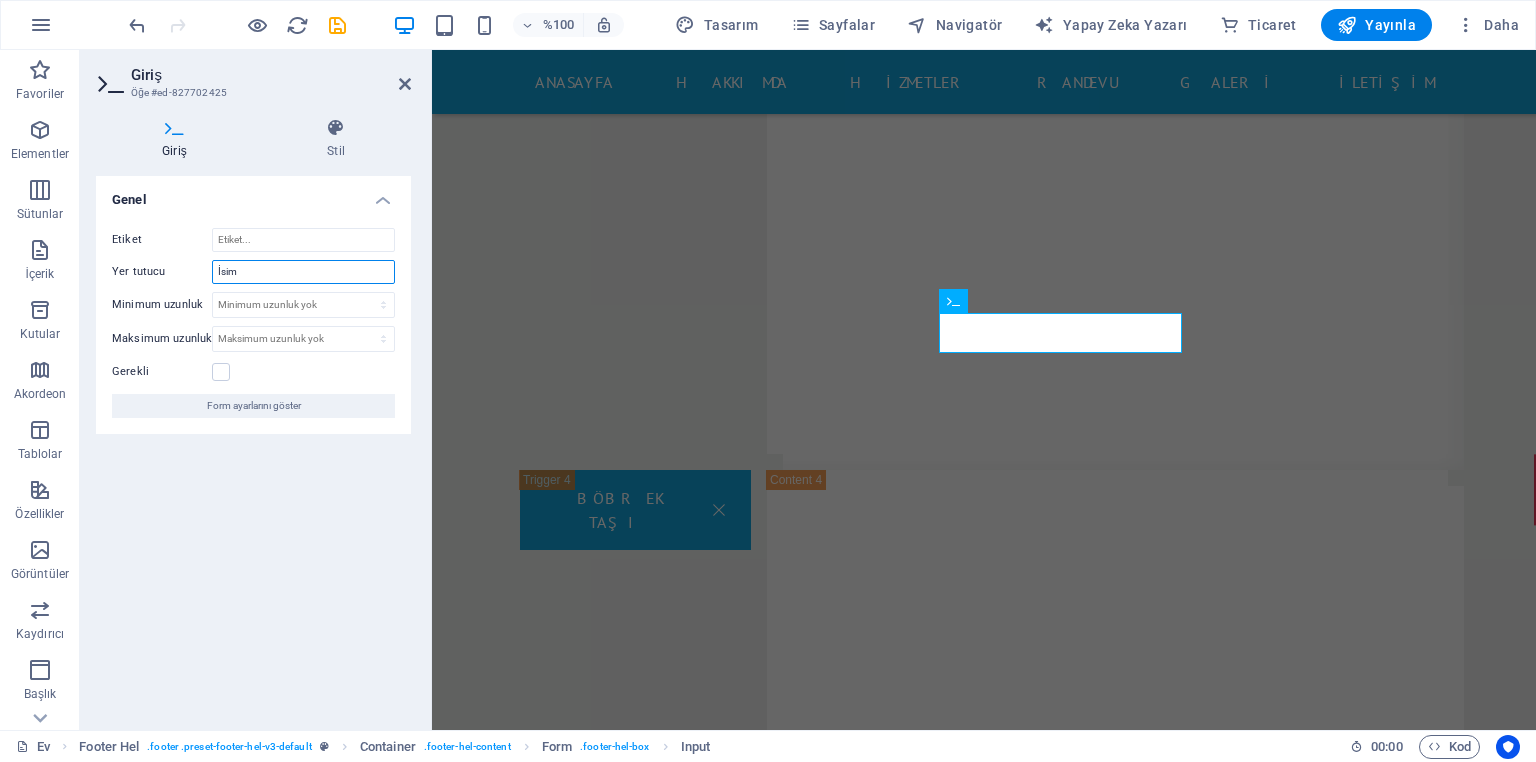 drag, startPoint x: 270, startPoint y: 264, endPoint x: 216, endPoint y: 269, distance: 54.230988 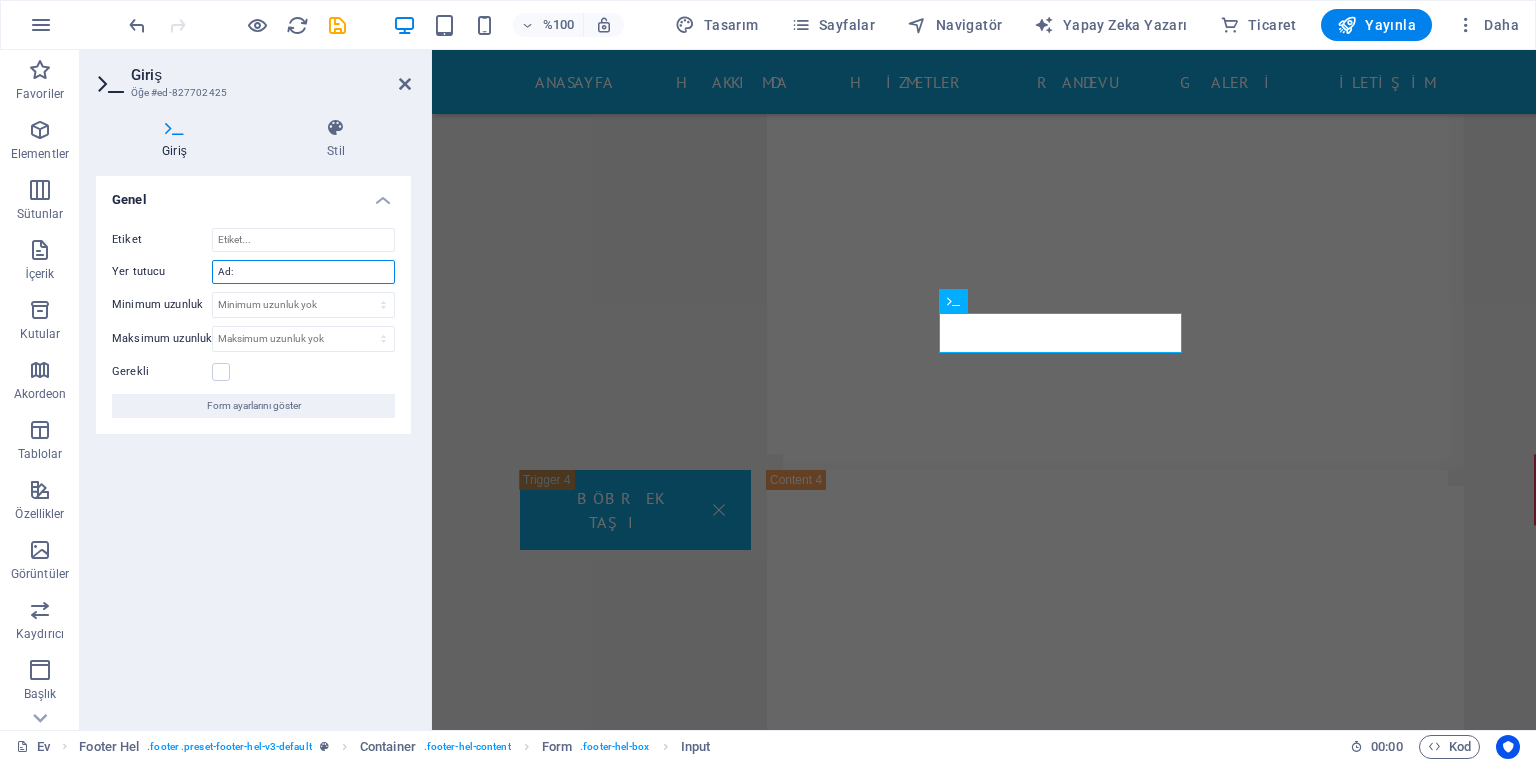 type on "Ad:" 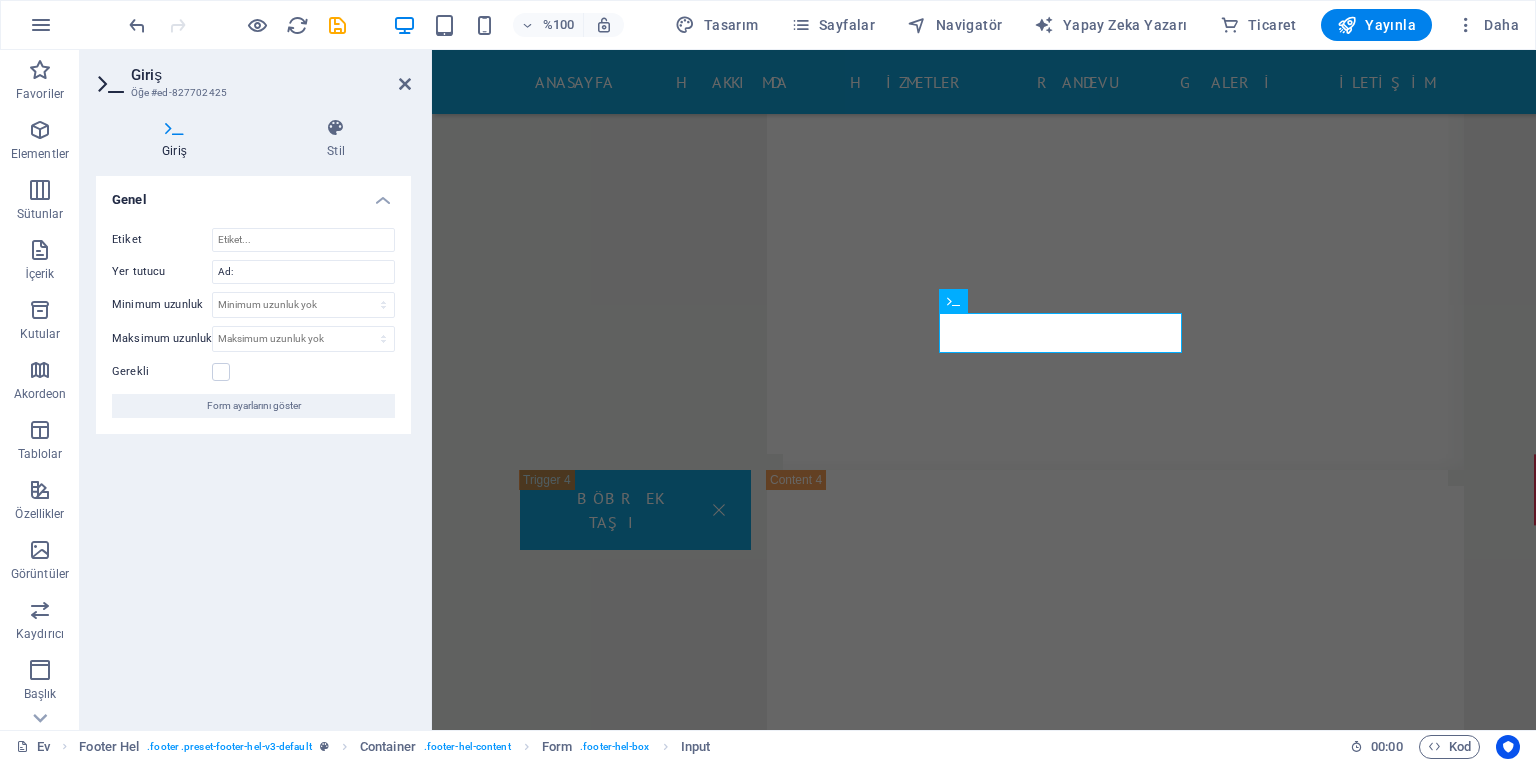 click on "Giriş Öğe #[ID]" at bounding box center [253, 76] 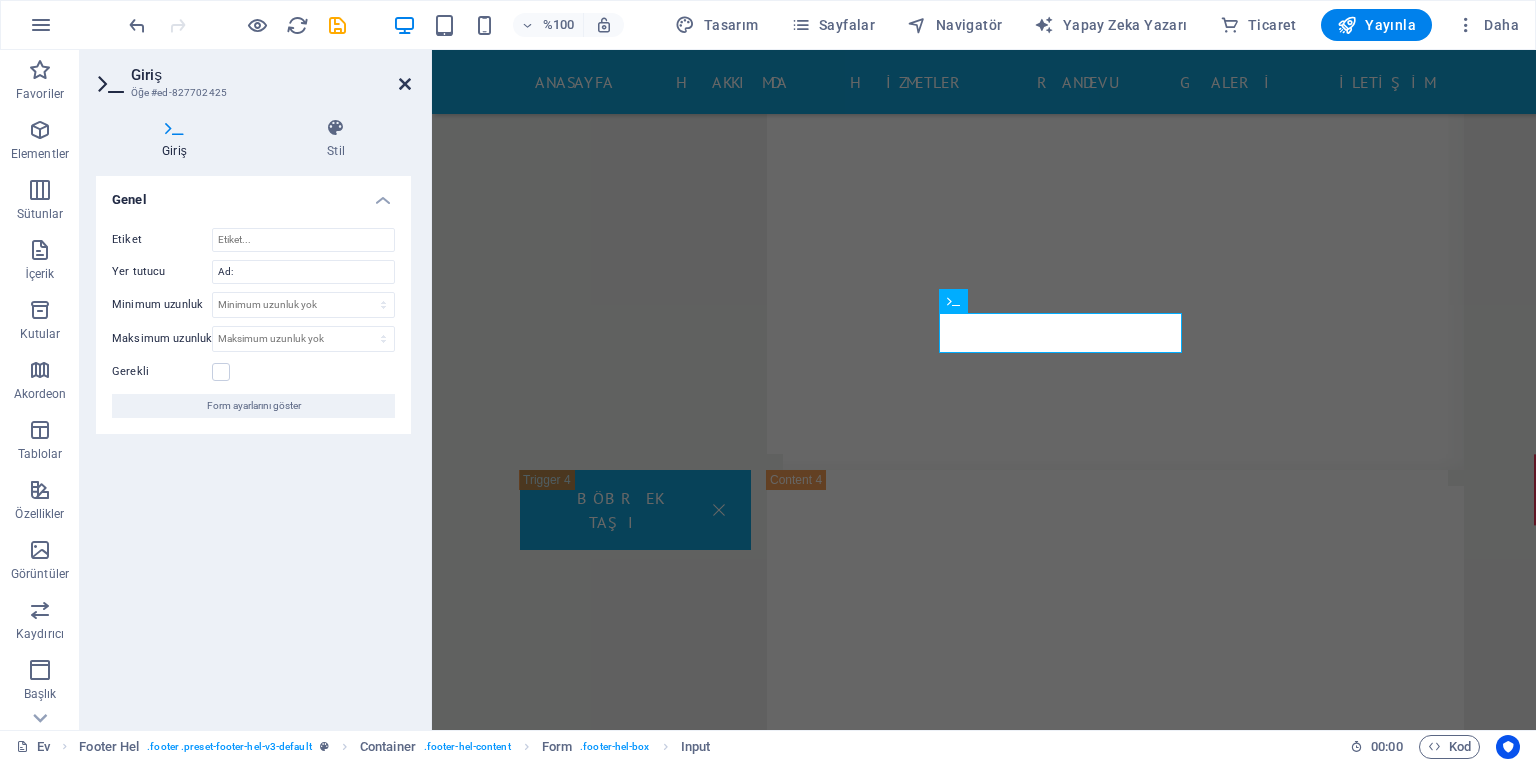 click at bounding box center [405, 84] 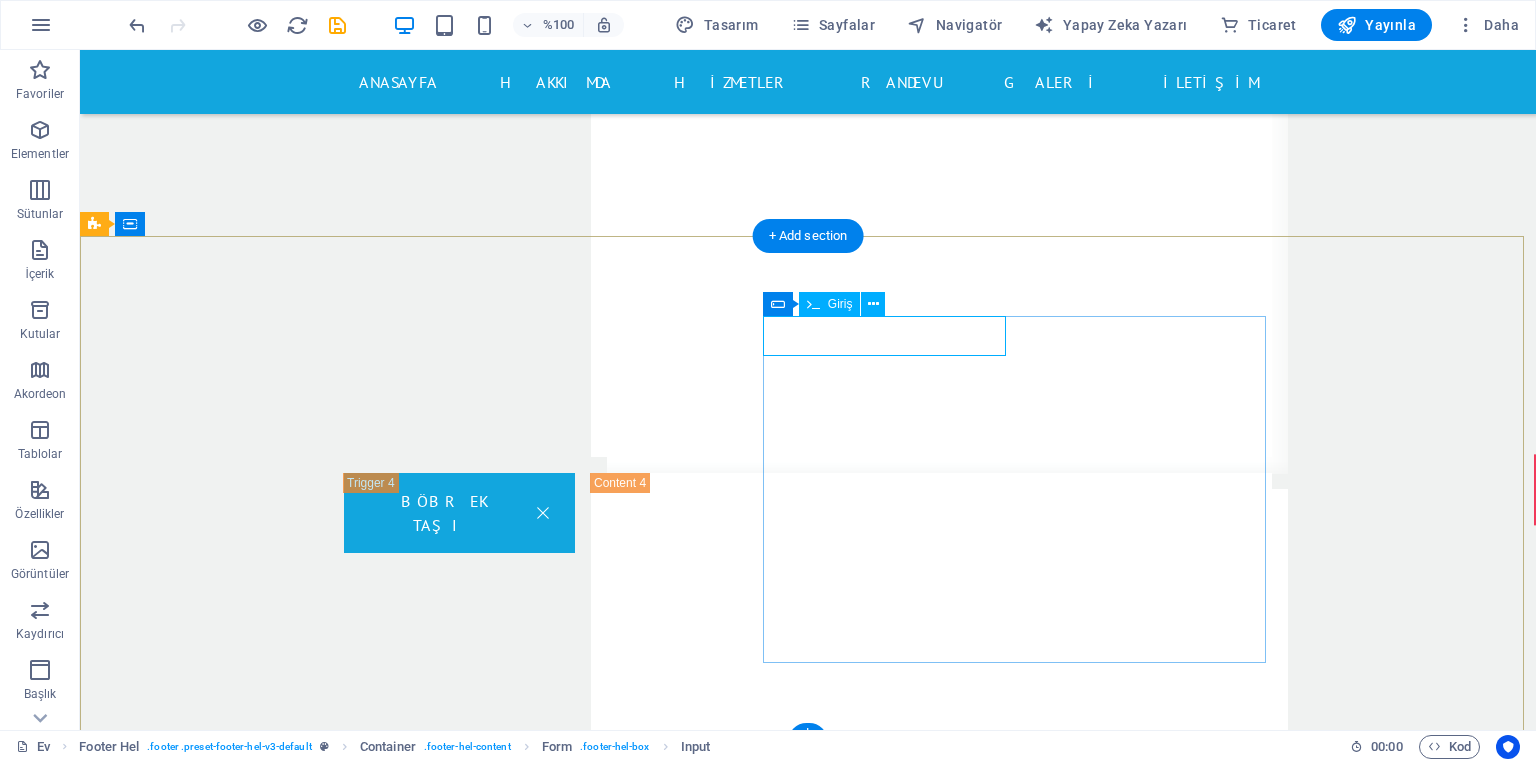 click 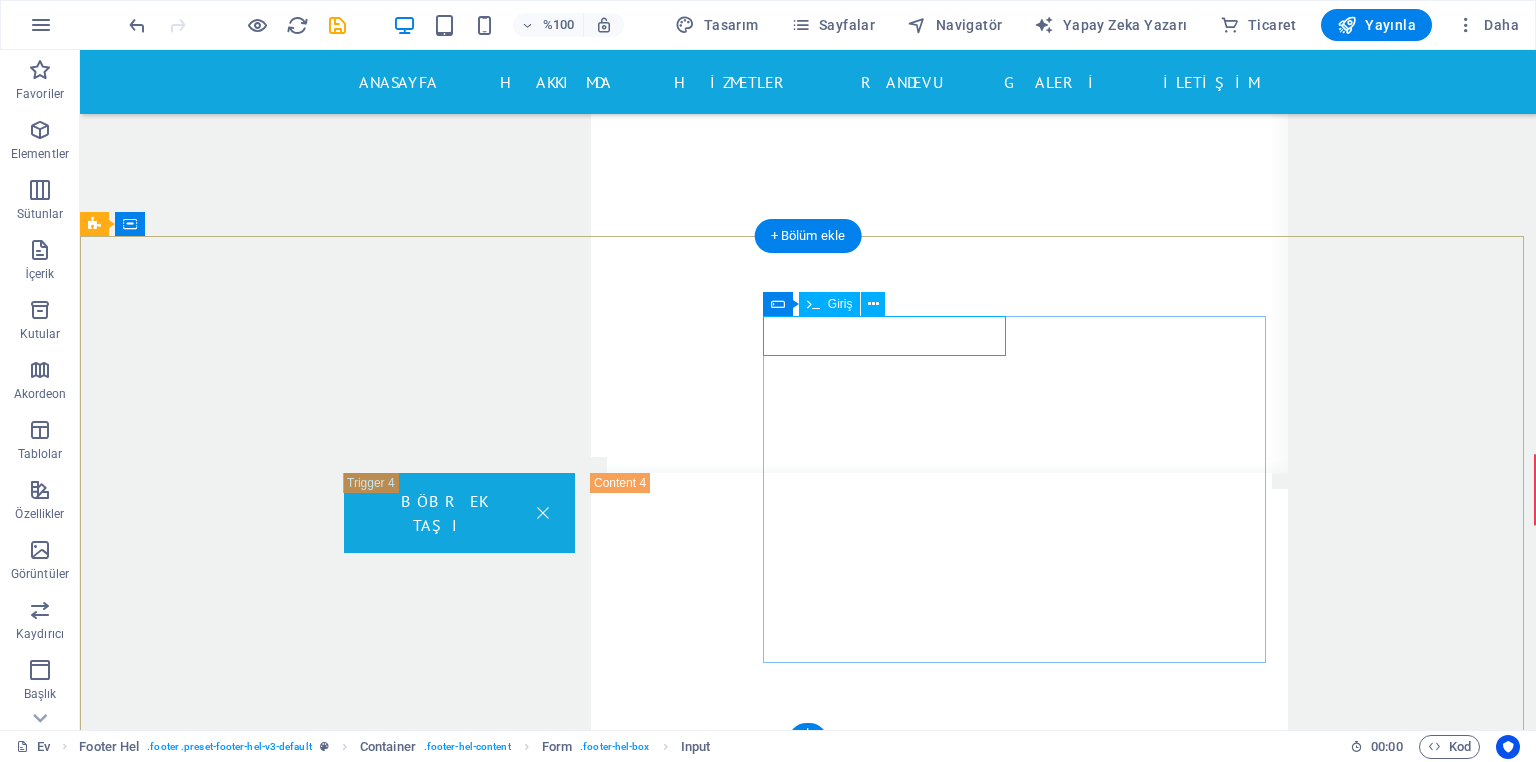 click 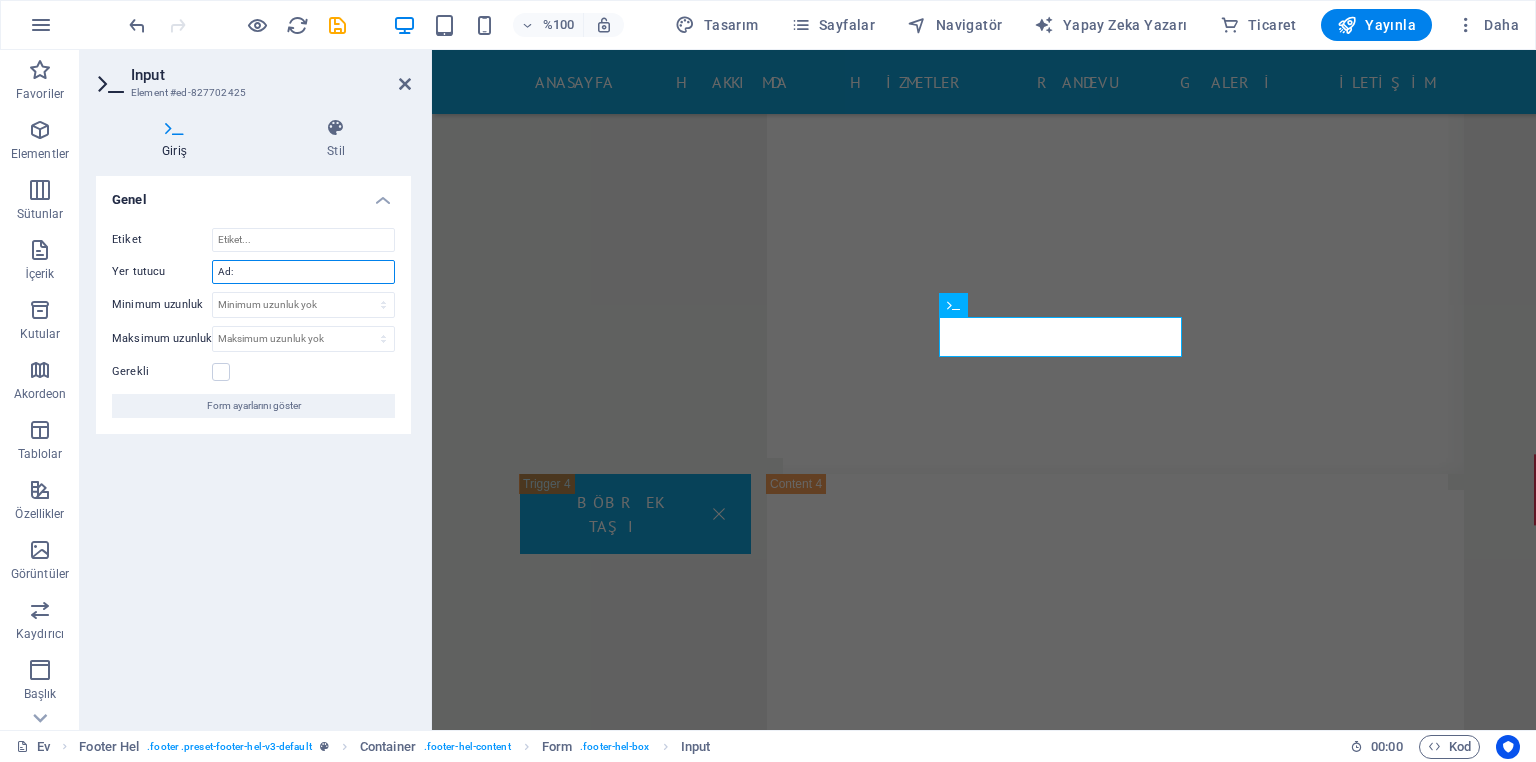 click on "Ad:" at bounding box center (303, 272) 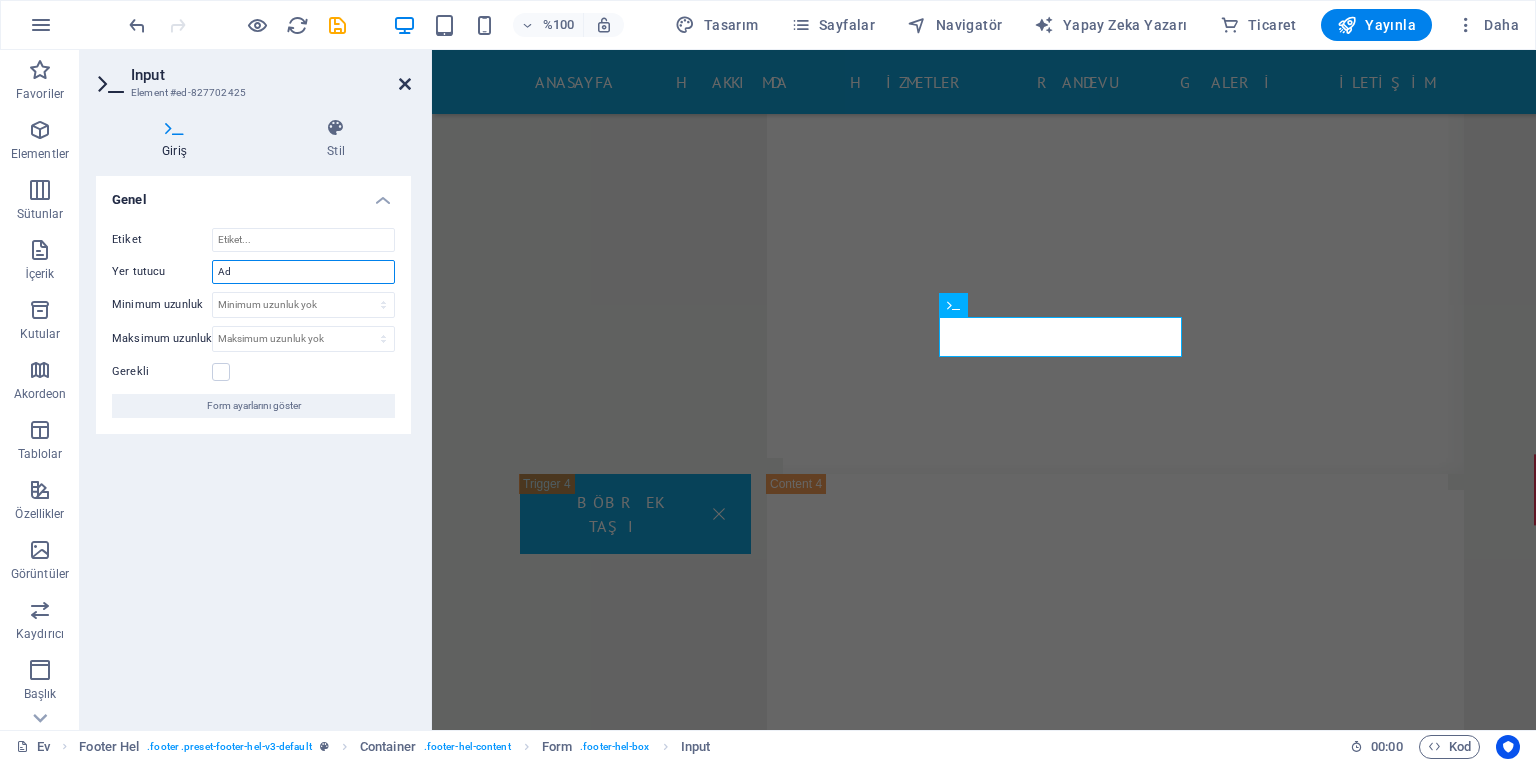 type on "Ad" 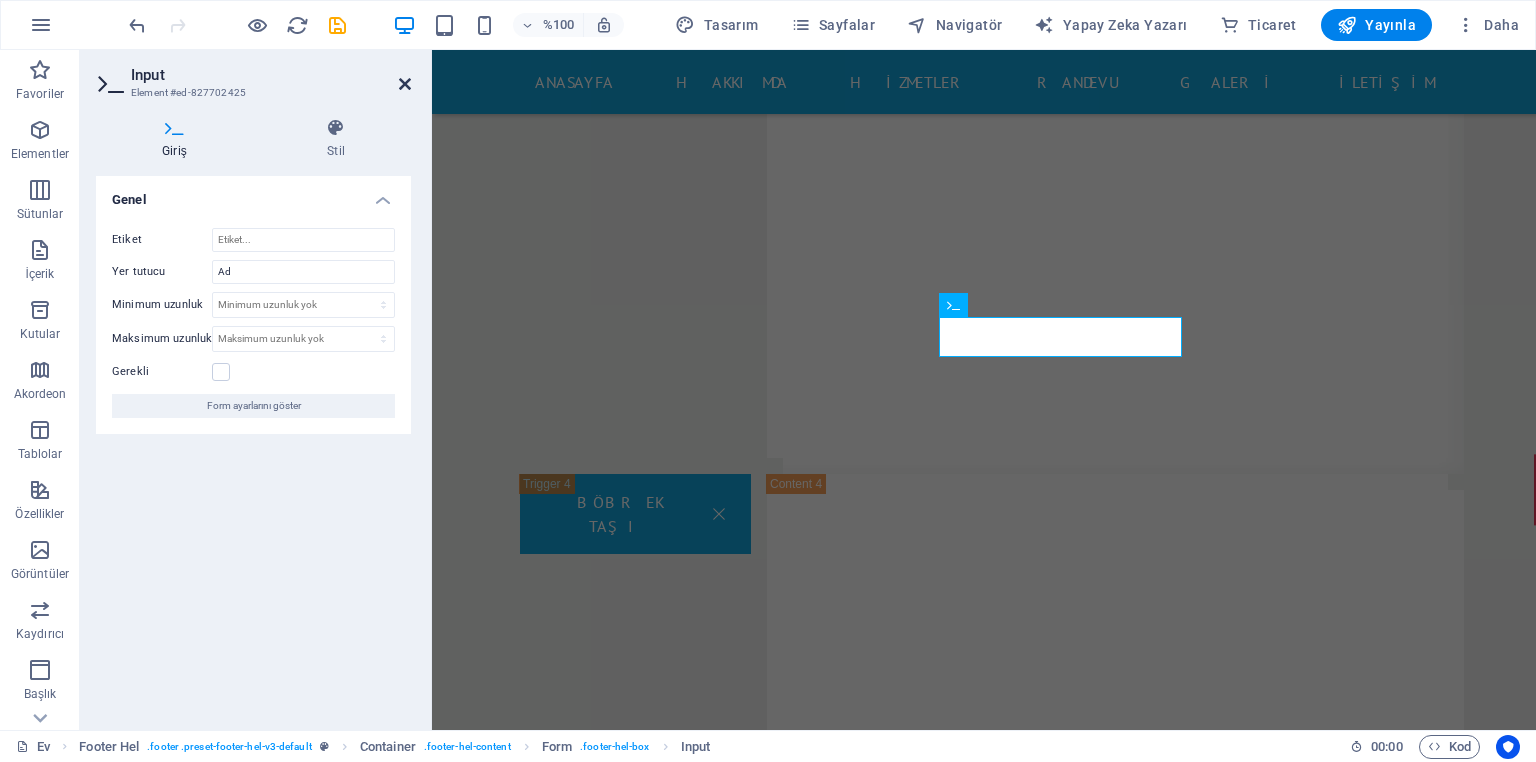 click at bounding box center (405, 84) 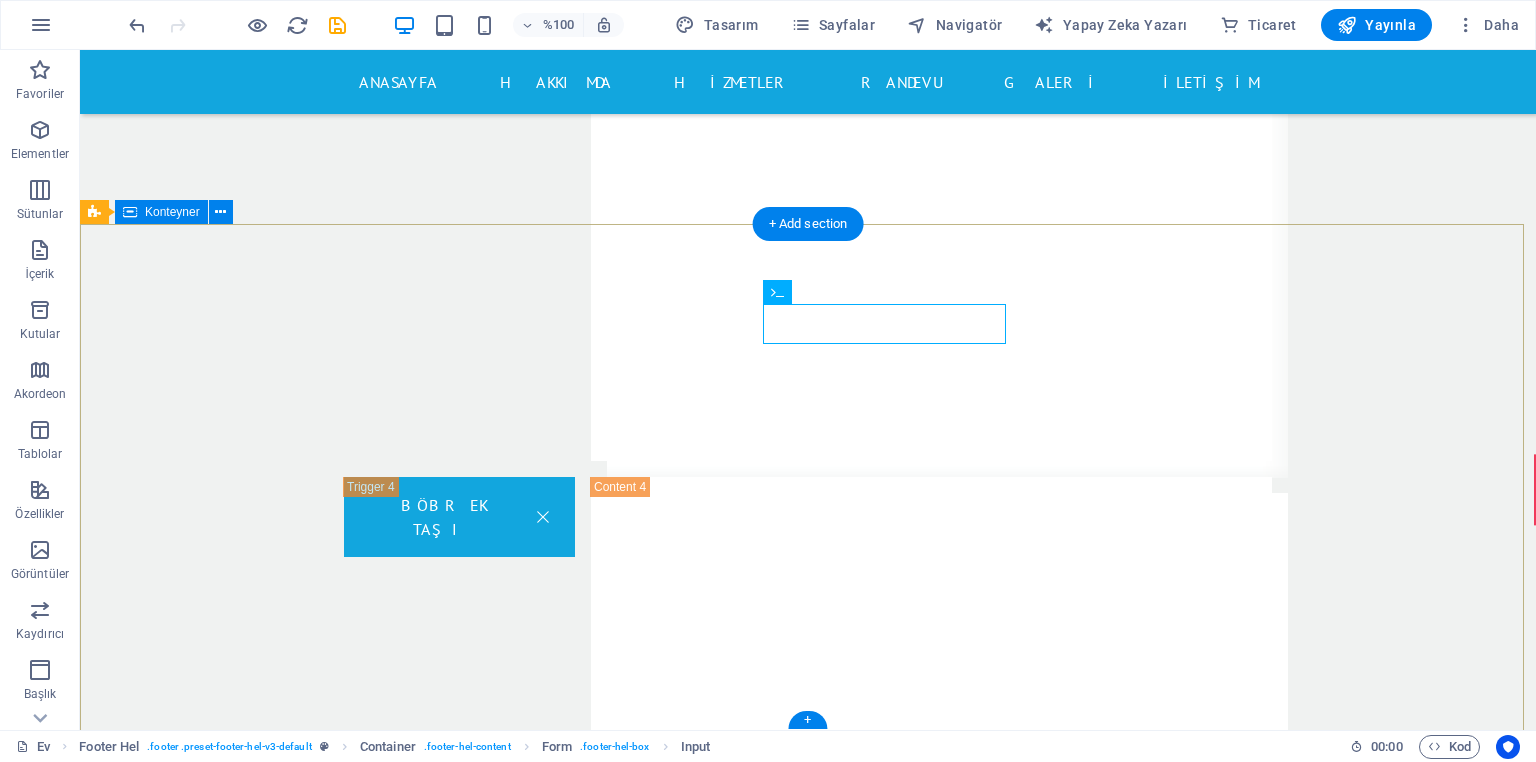 scroll, scrollTop: 17525, scrollLeft: 0, axis: vertical 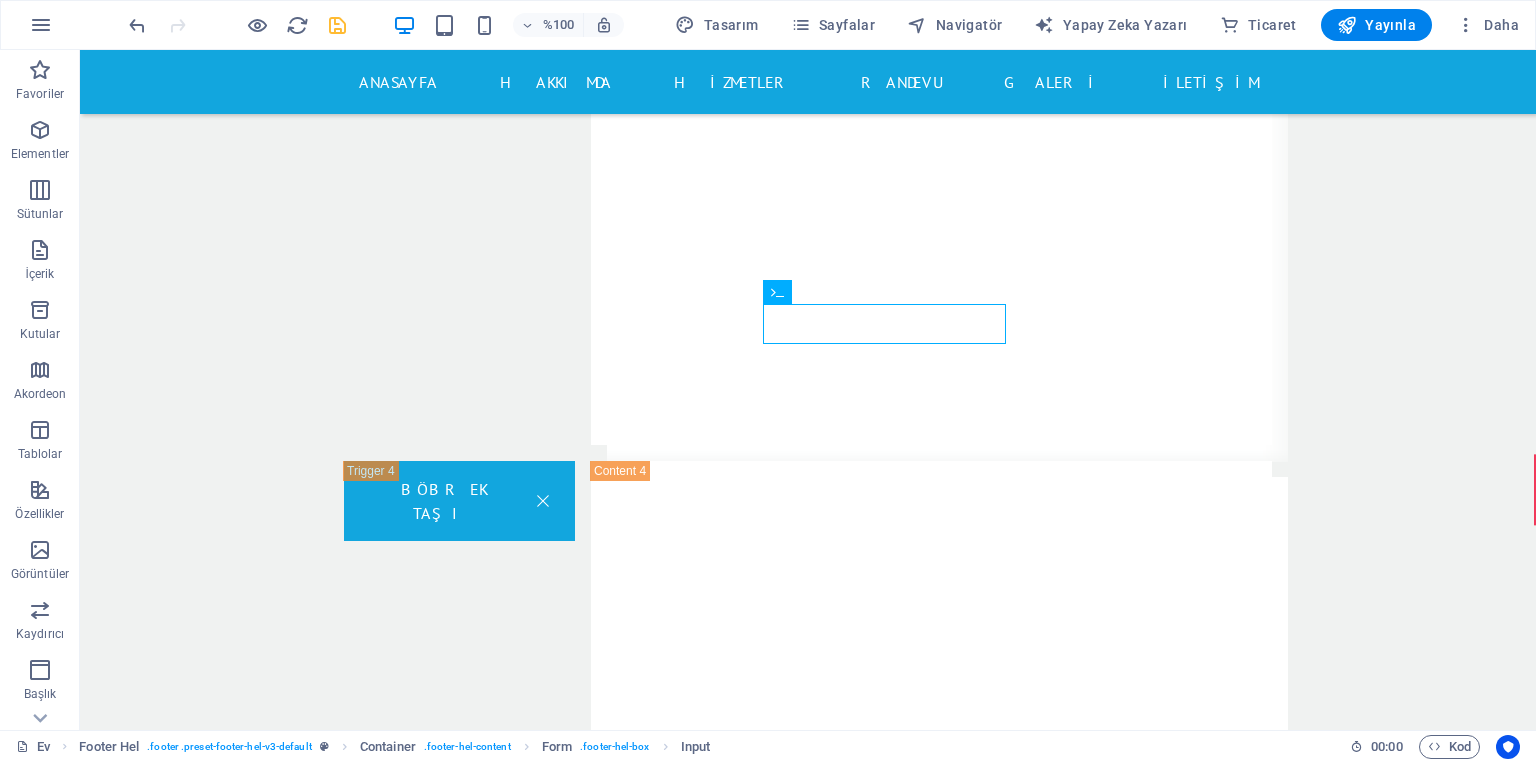 click at bounding box center [337, 25] 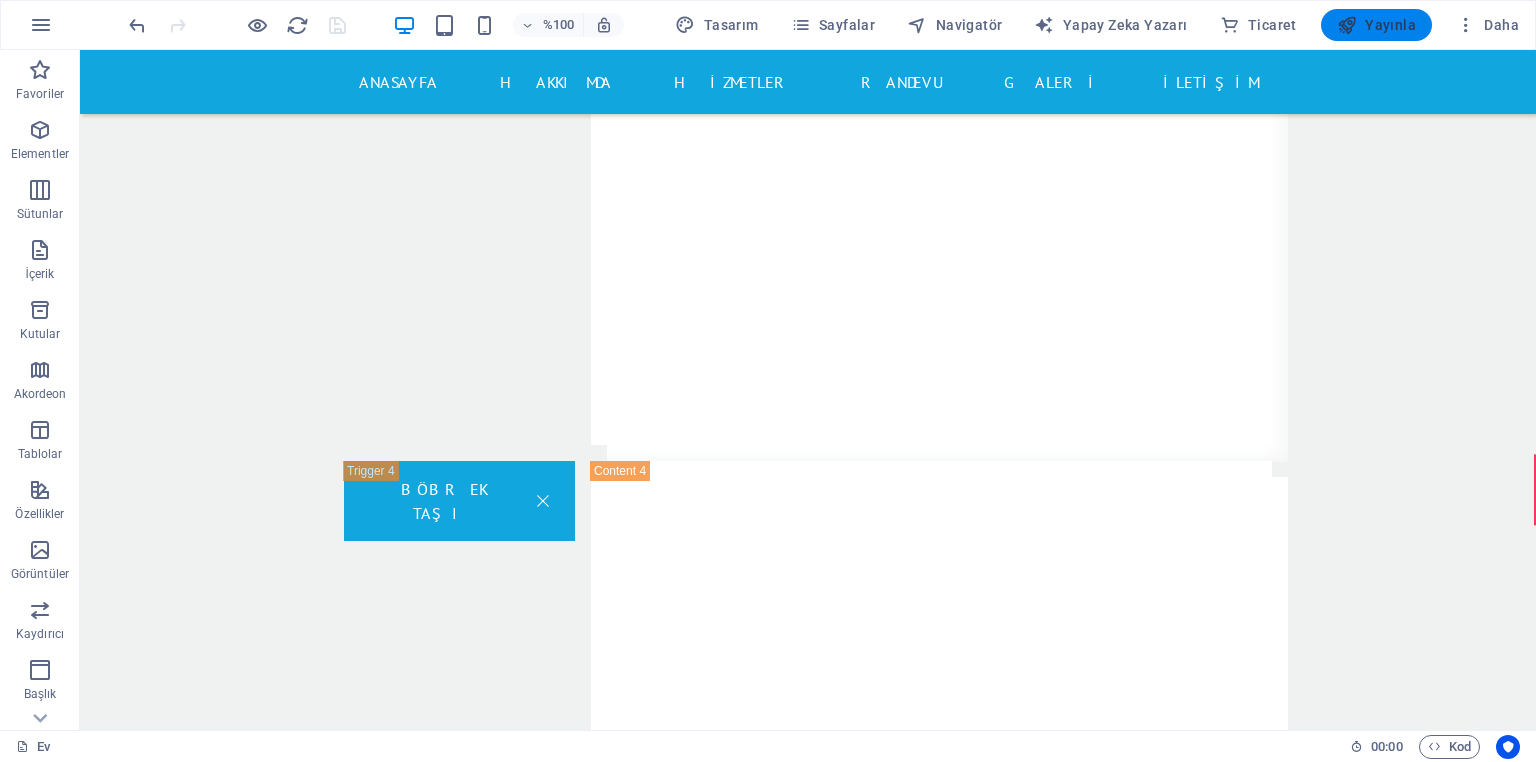 click on "Yayınla" at bounding box center (1390, 25) 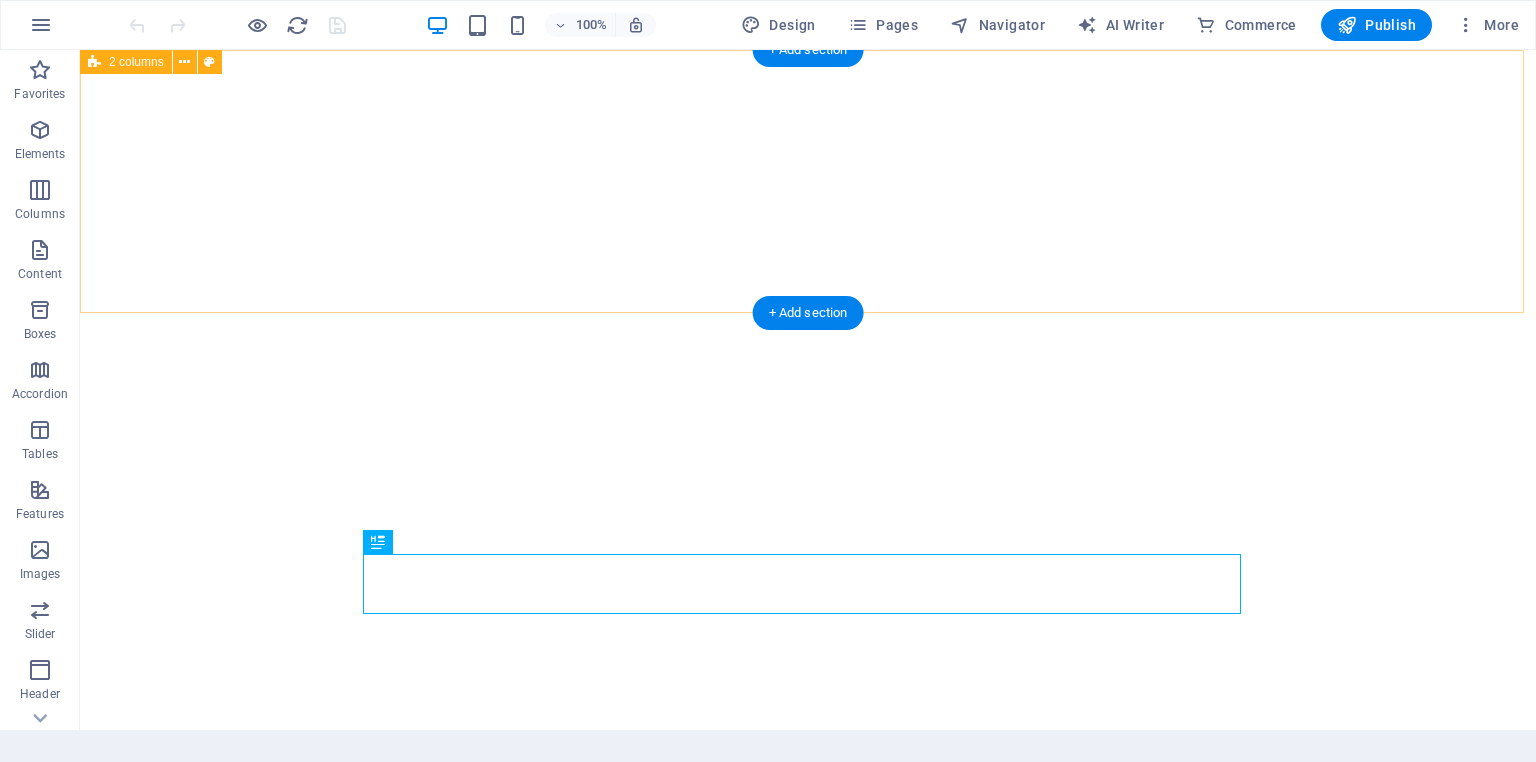 scroll, scrollTop: 0, scrollLeft: 0, axis: both 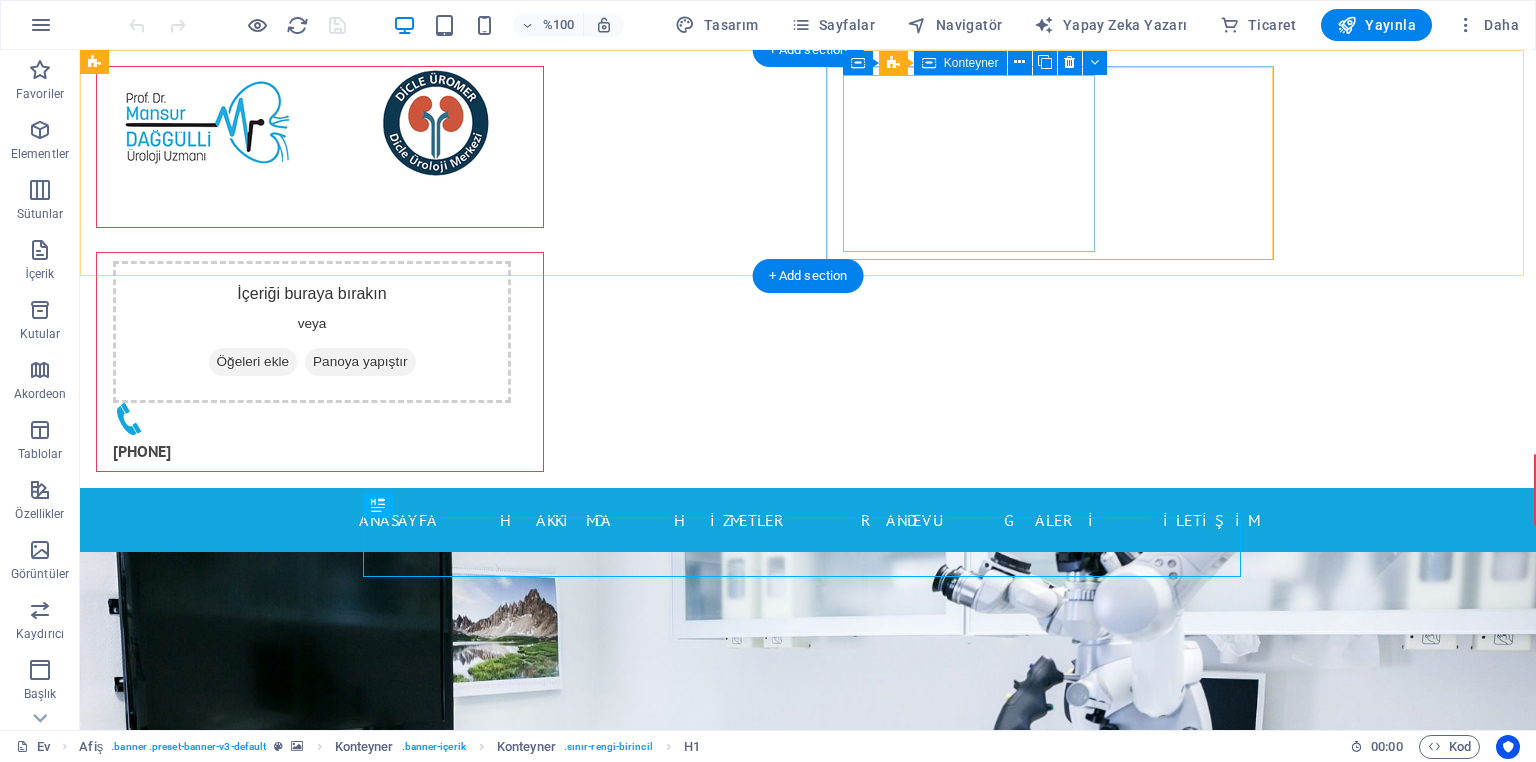 drag, startPoint x: 1139, startPoint y: 168, endPoint x: 918, endPoint y: 144, distance: 222.29935 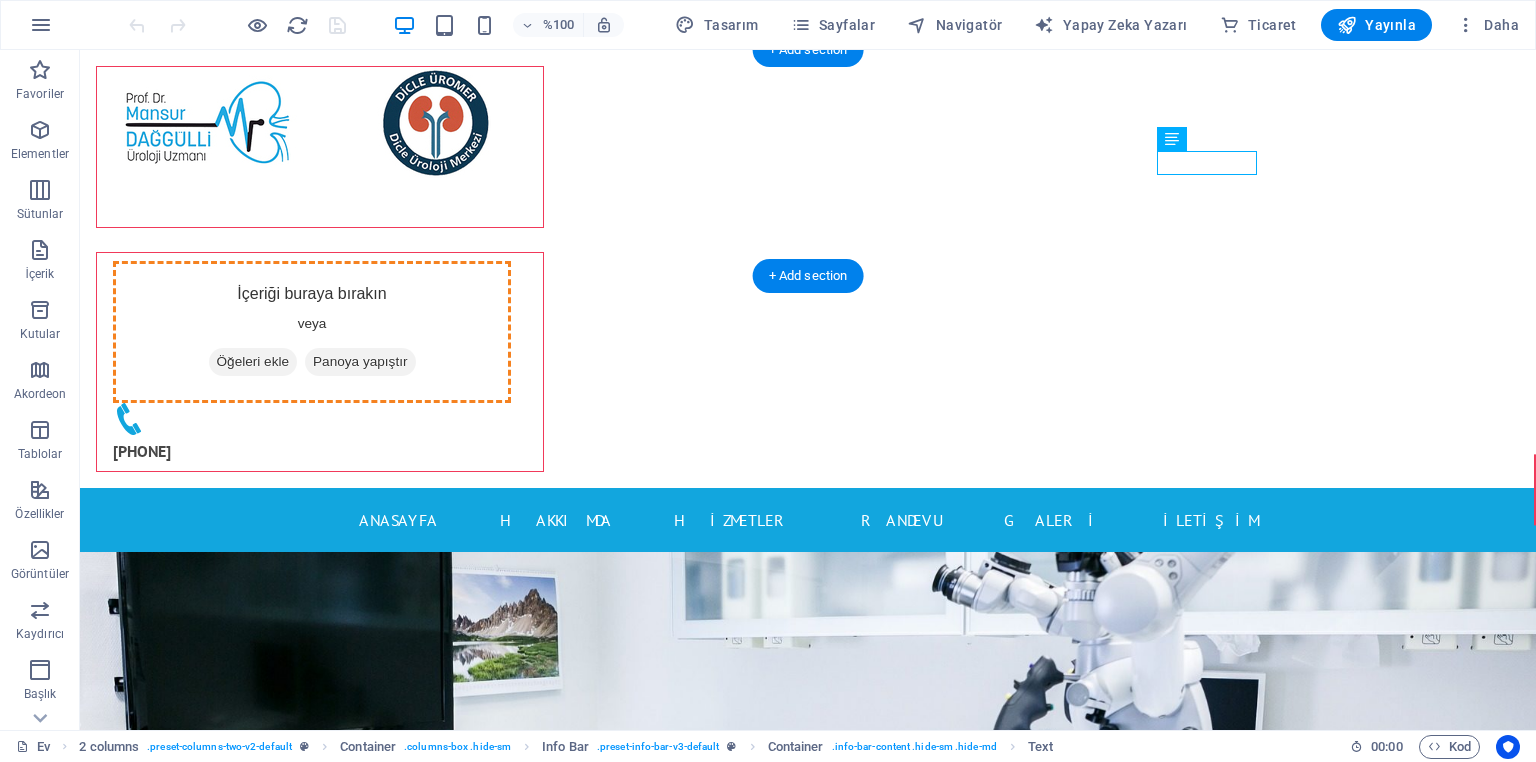 drag, startPoint x: 1211, startPoint y: 174, endPoint x: 964, endPoint y: 128, distance: 251.24689 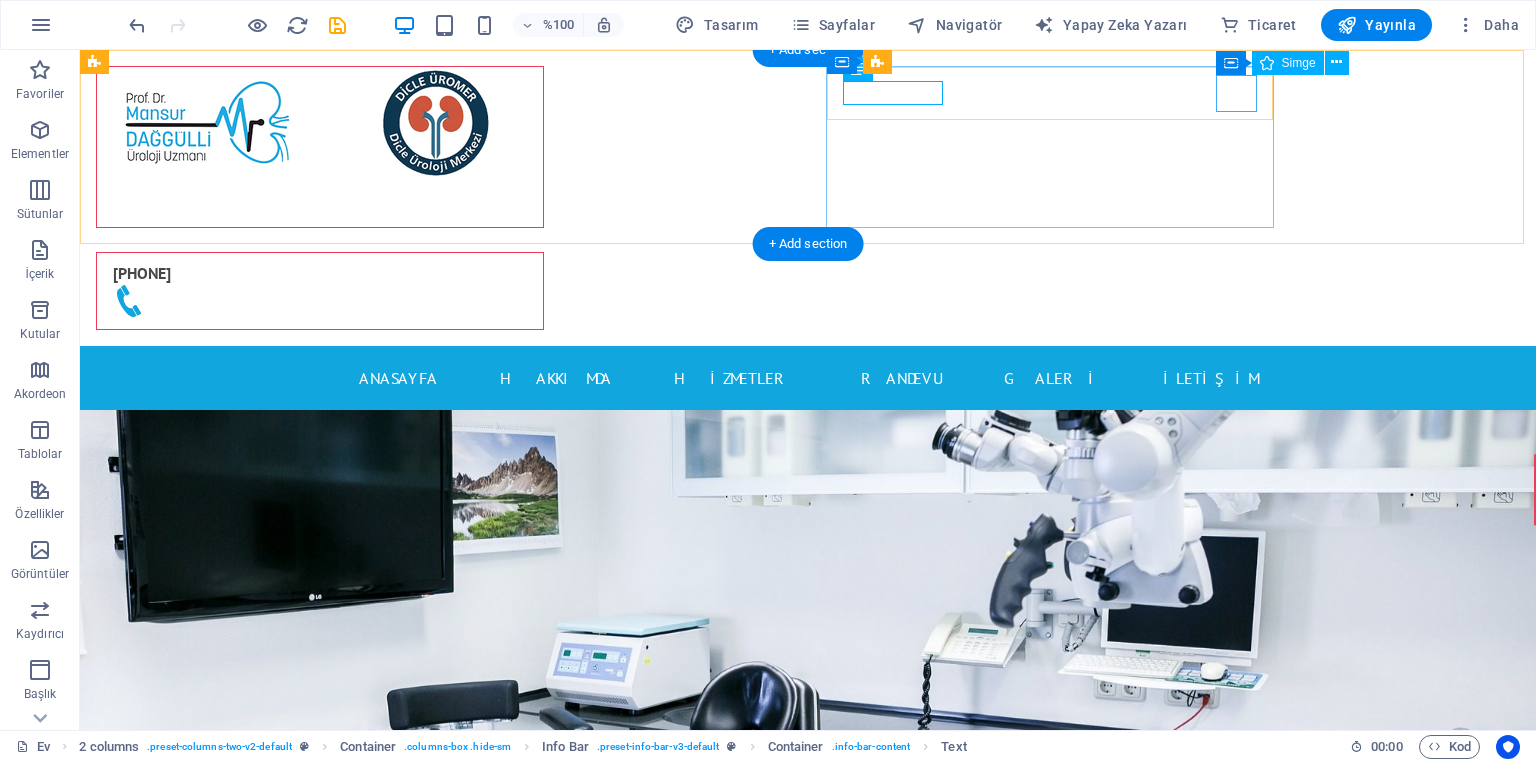click at bounding box center (320, 303) 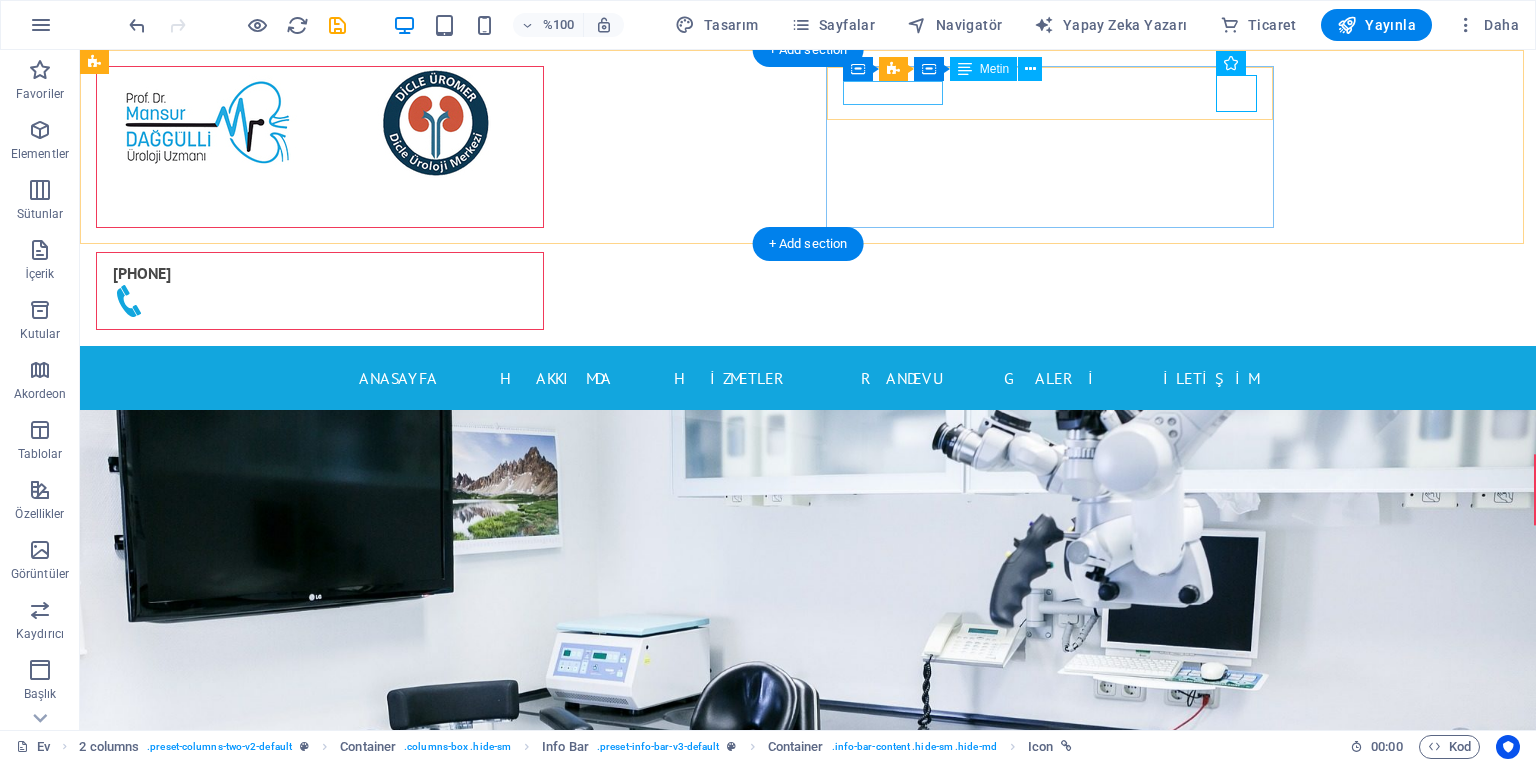 drag, startPoint x: 1233, startPoint y: 95, endPoint x: 875, endPoint y: 89, distance: 358.05026 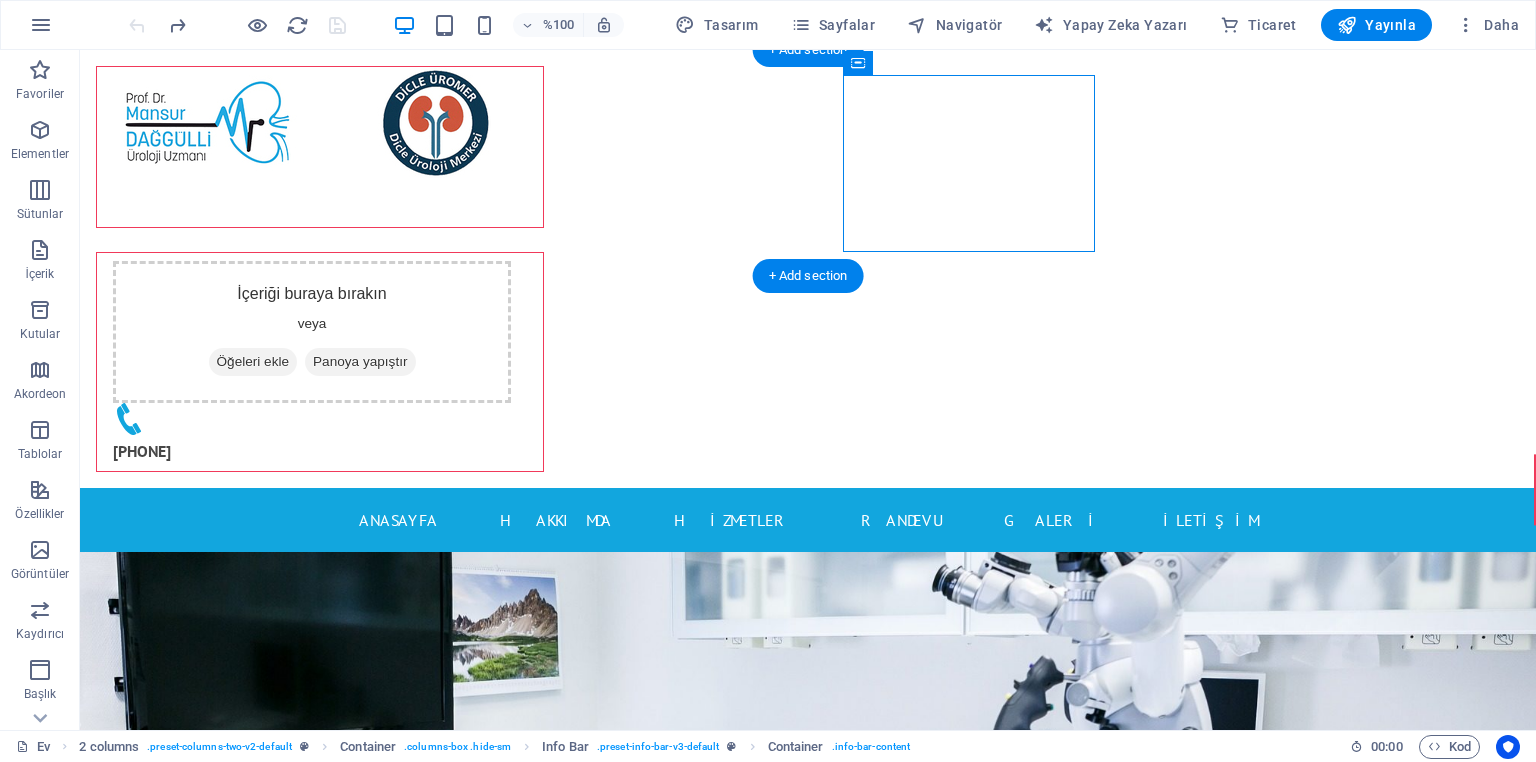 drag, startPoint x: 978, startPoint y: 120, endPoint x: 1270, endPoint y: 117, distance: 292.0154 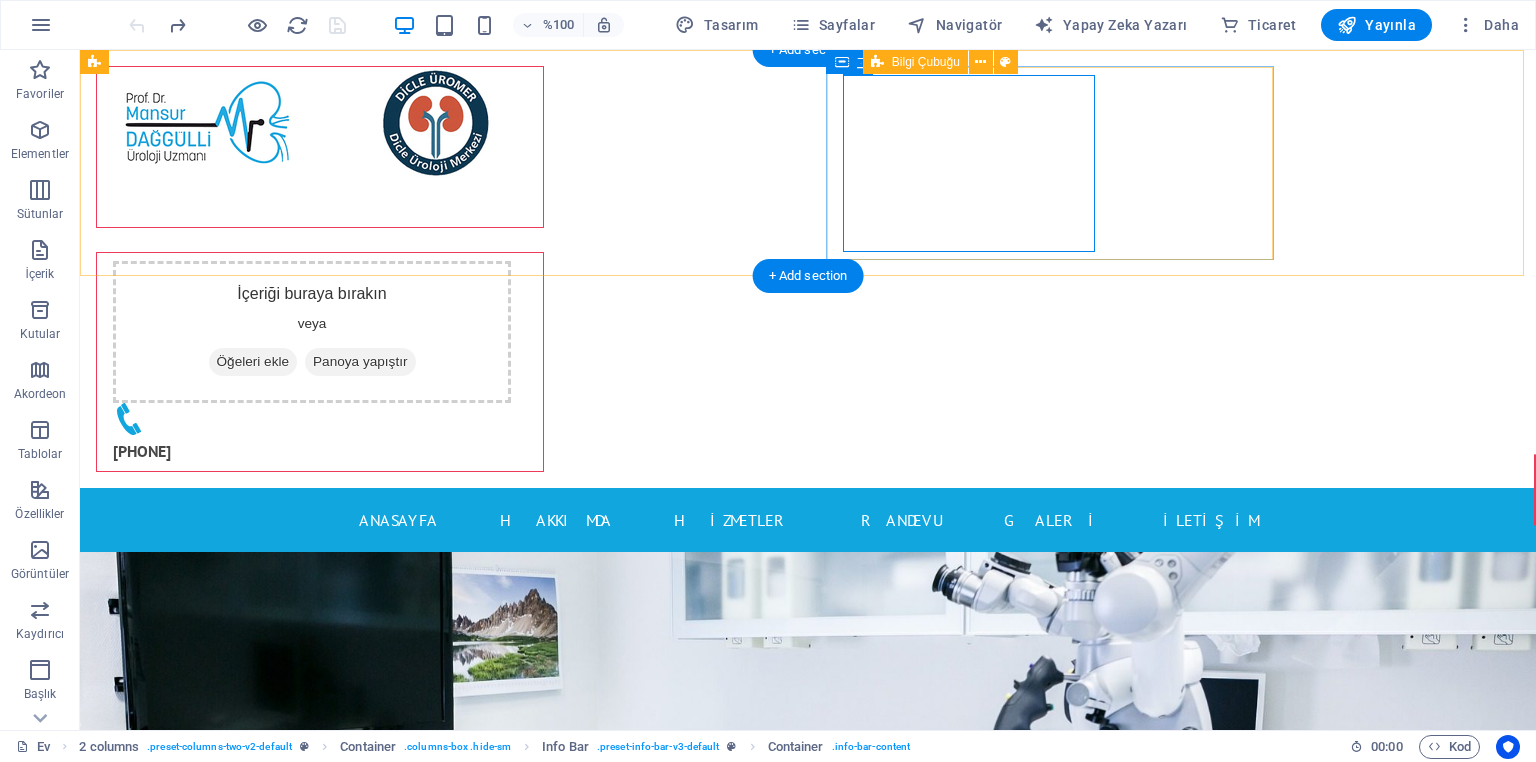 drag, startPoint x: 1144, startPoint y: 127, endPoint x: 1069, endPoint y: 179, distance: 91.26335 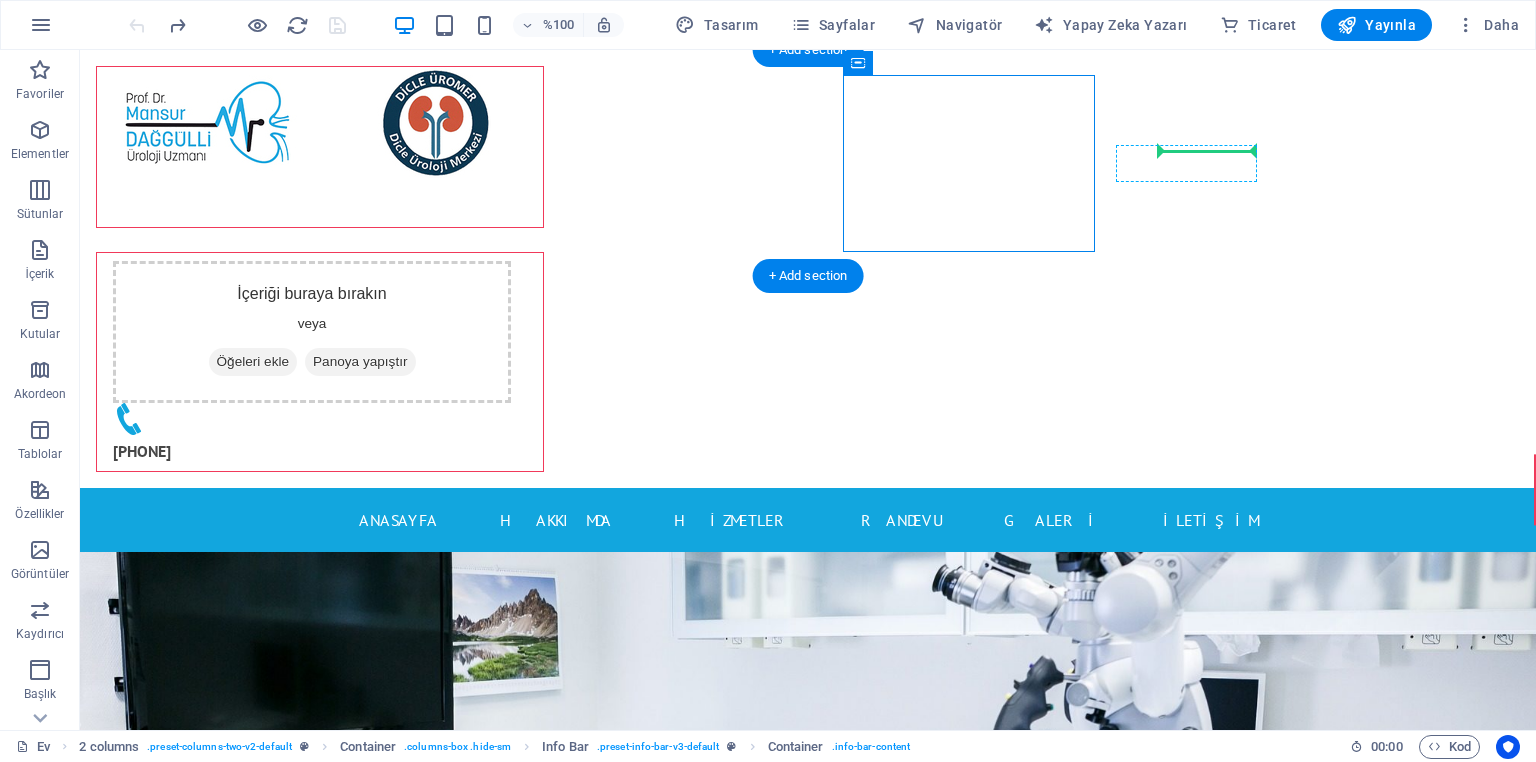 drag, startPoint x: 909, startPoint y: 129, endPoint x: 1252, endPoint y: 156, distance: 344.06104 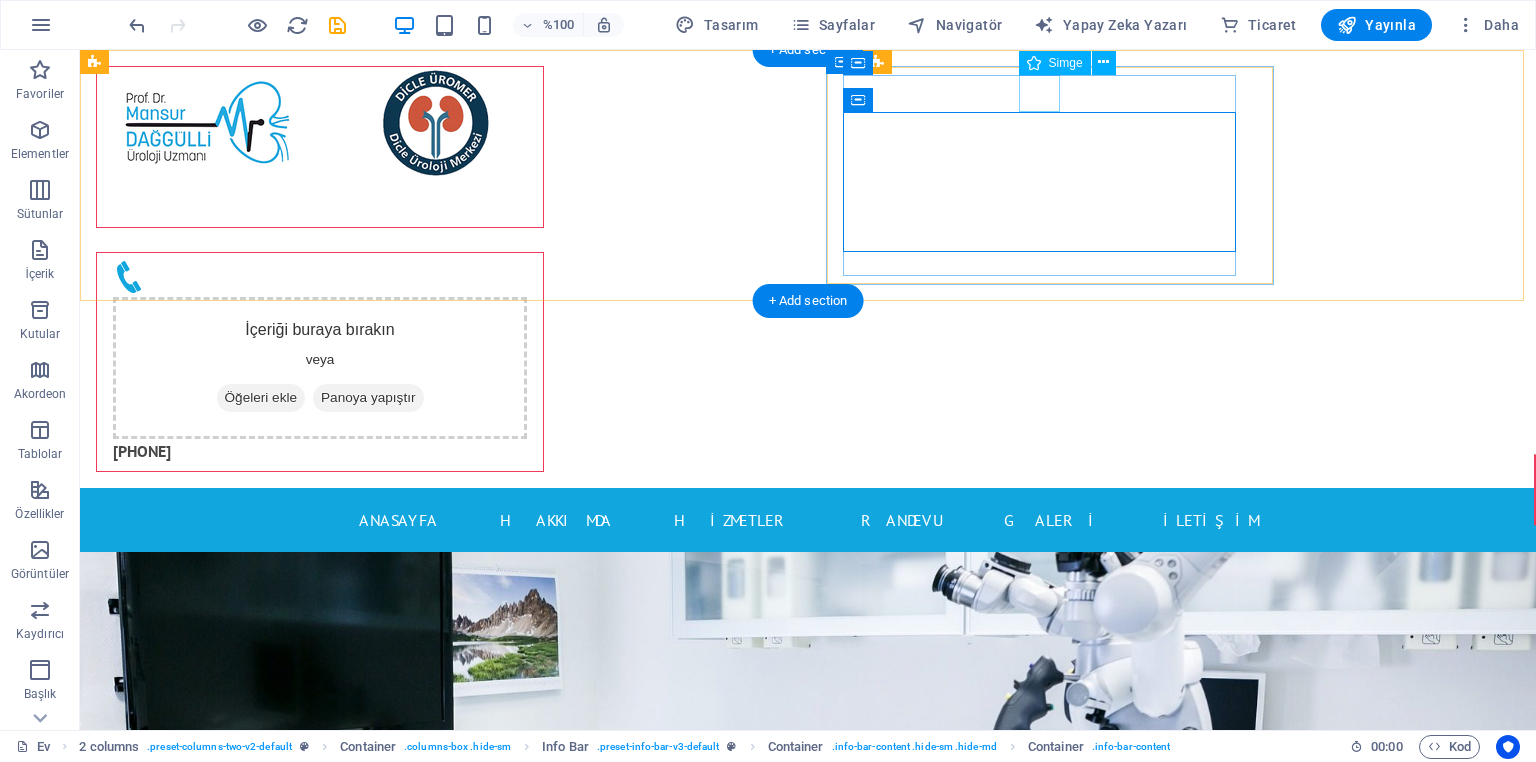click at bounding box center (320, 279) 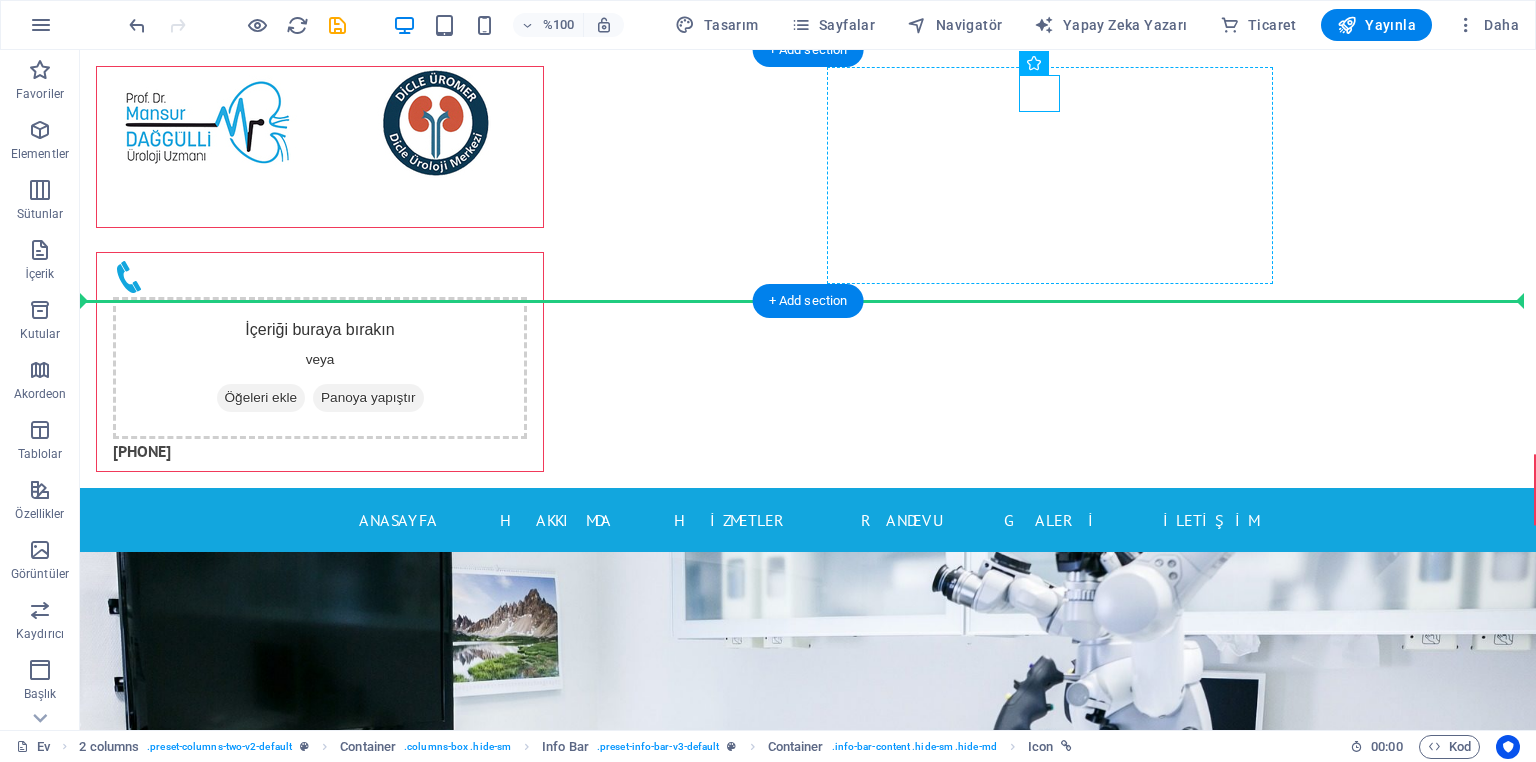 drag, startPoint x: 964, startPoint y: 222, endPoint x: 942, endPoint y: 266, distance: 49.193497 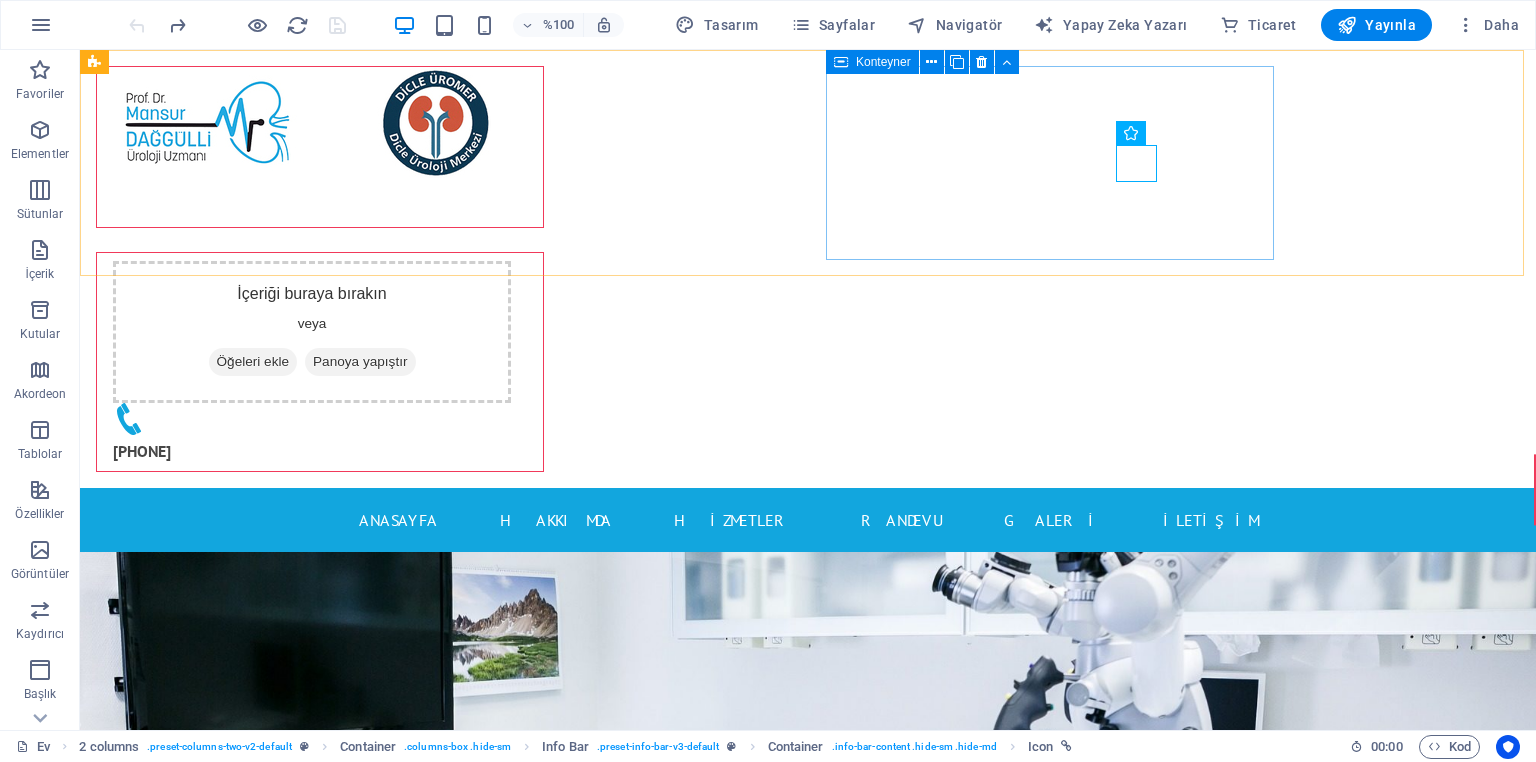 click on "Konteyner" at bounding box center (929, 62) 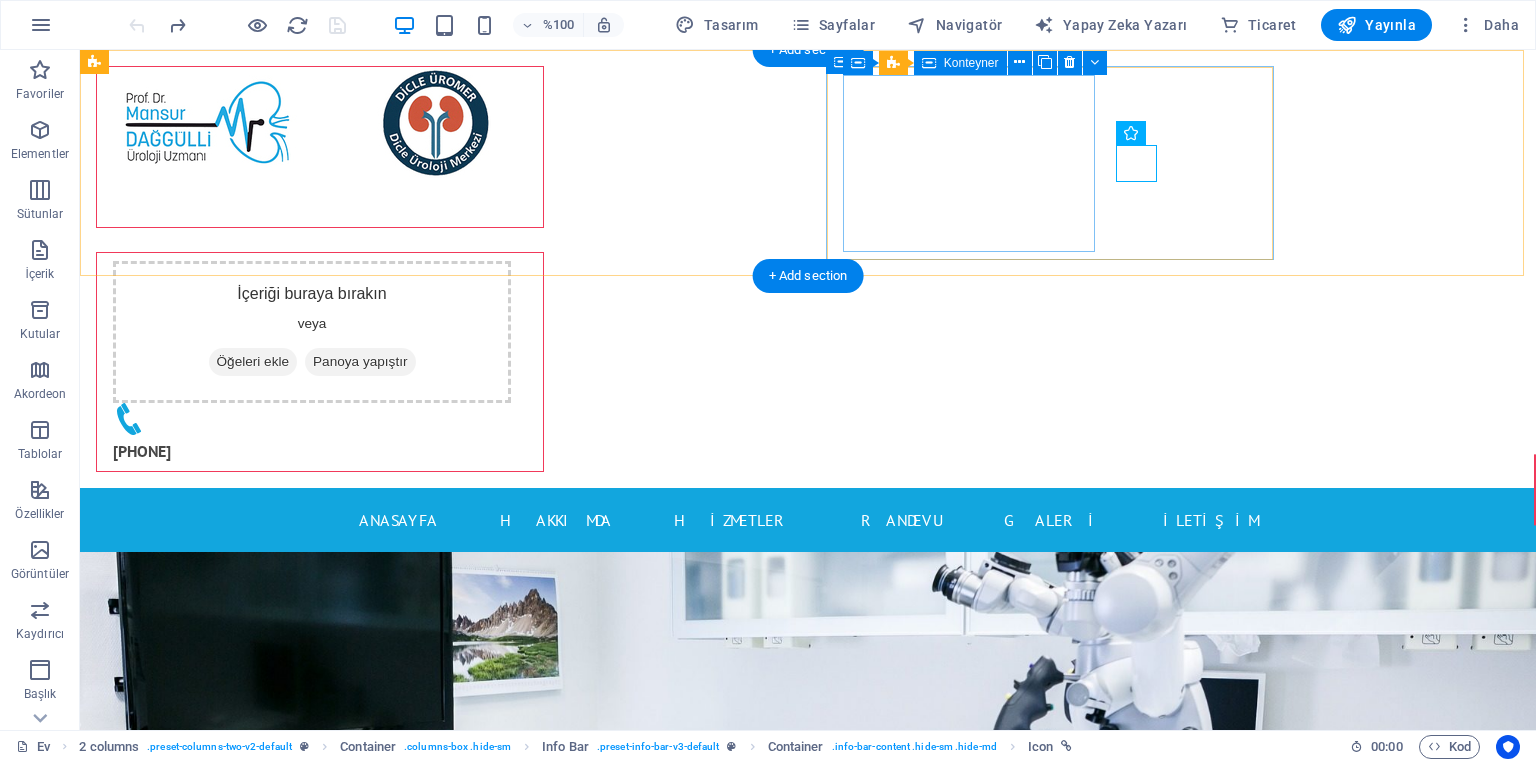 click on "İçeriği buraya bırakın veya  Öğeleri ekle  Panoya yapıştır" at bounding box center (312, 332) 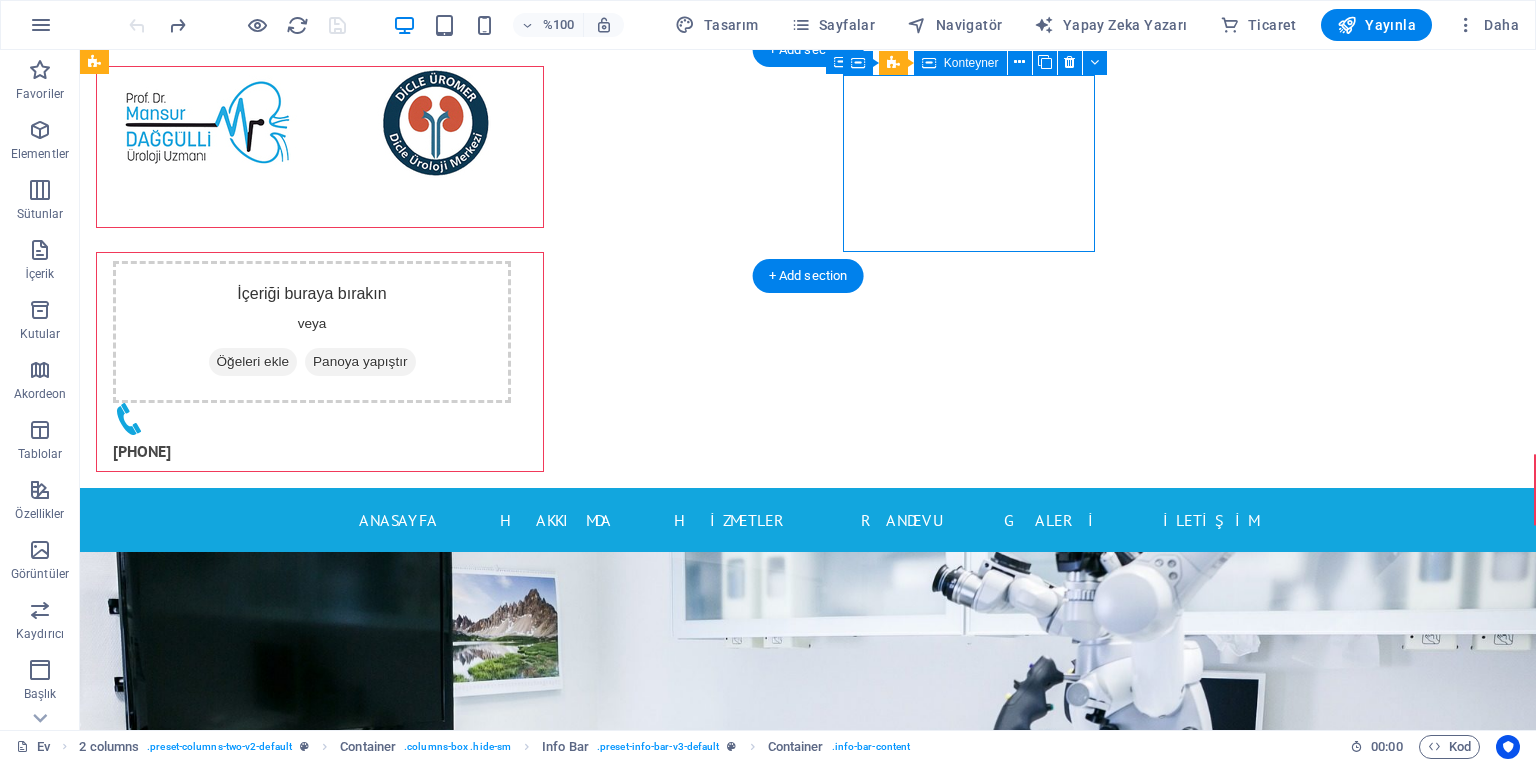 click on "İçeriği buraya bırakın veya  Öğeleri ekle  Panoya yapıştır" at bounding box center (312, 332) 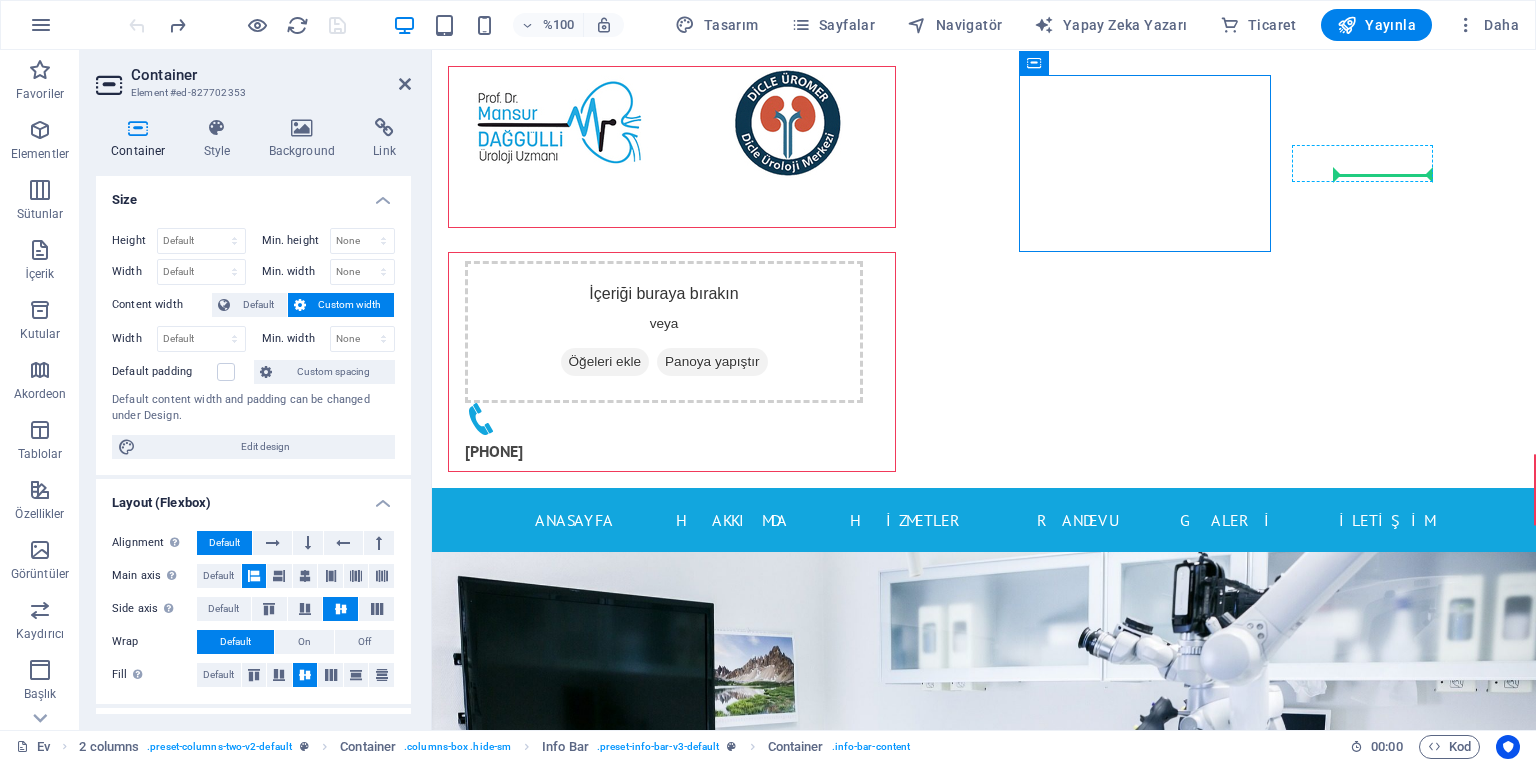 drag, startPoint x: 1213, startPoint y: 152, endPoint x: 1426, endPoint y: 171, distance: 213.84573 